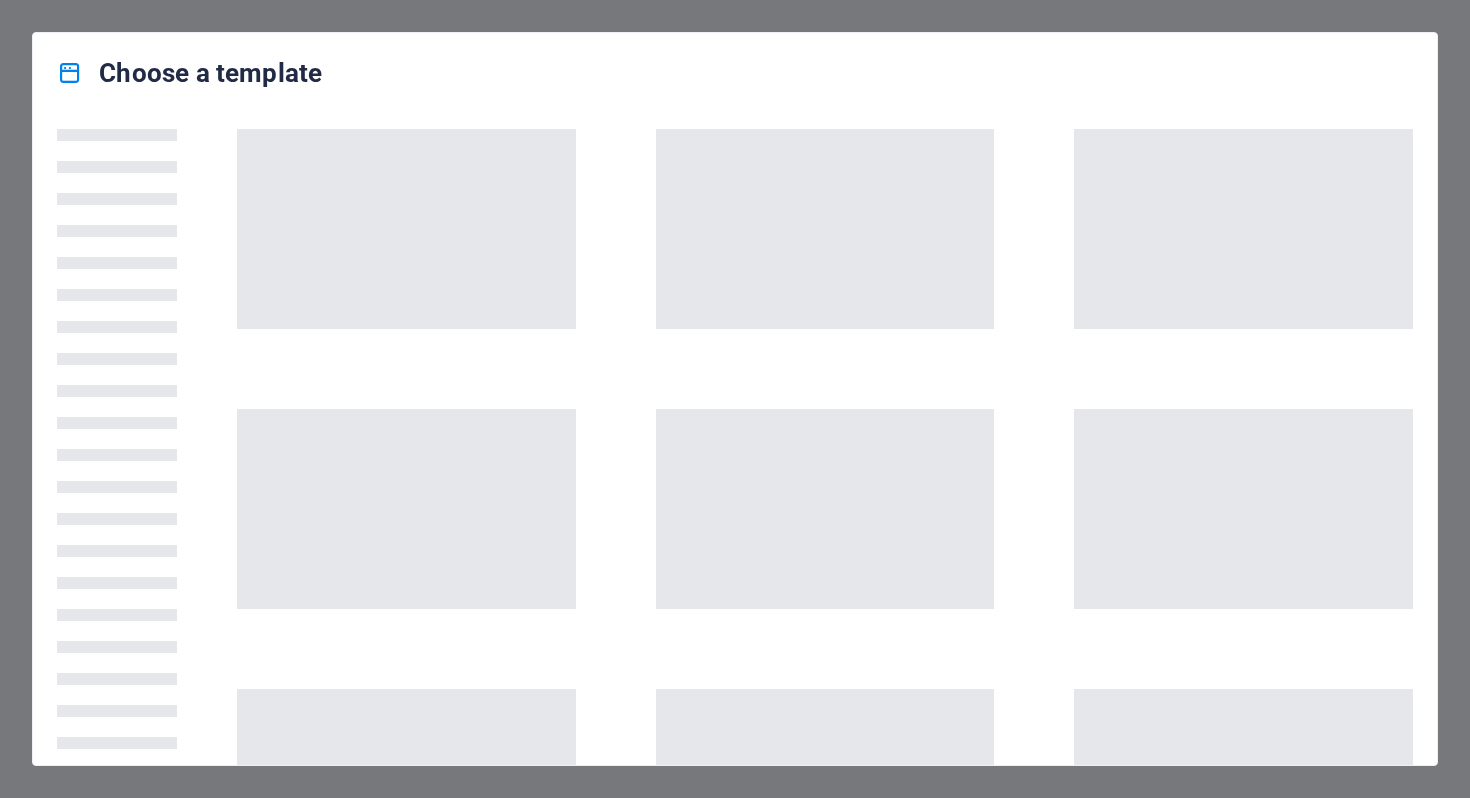 scroll, scrollTop: 0, scrollLeft: 0, axis: both 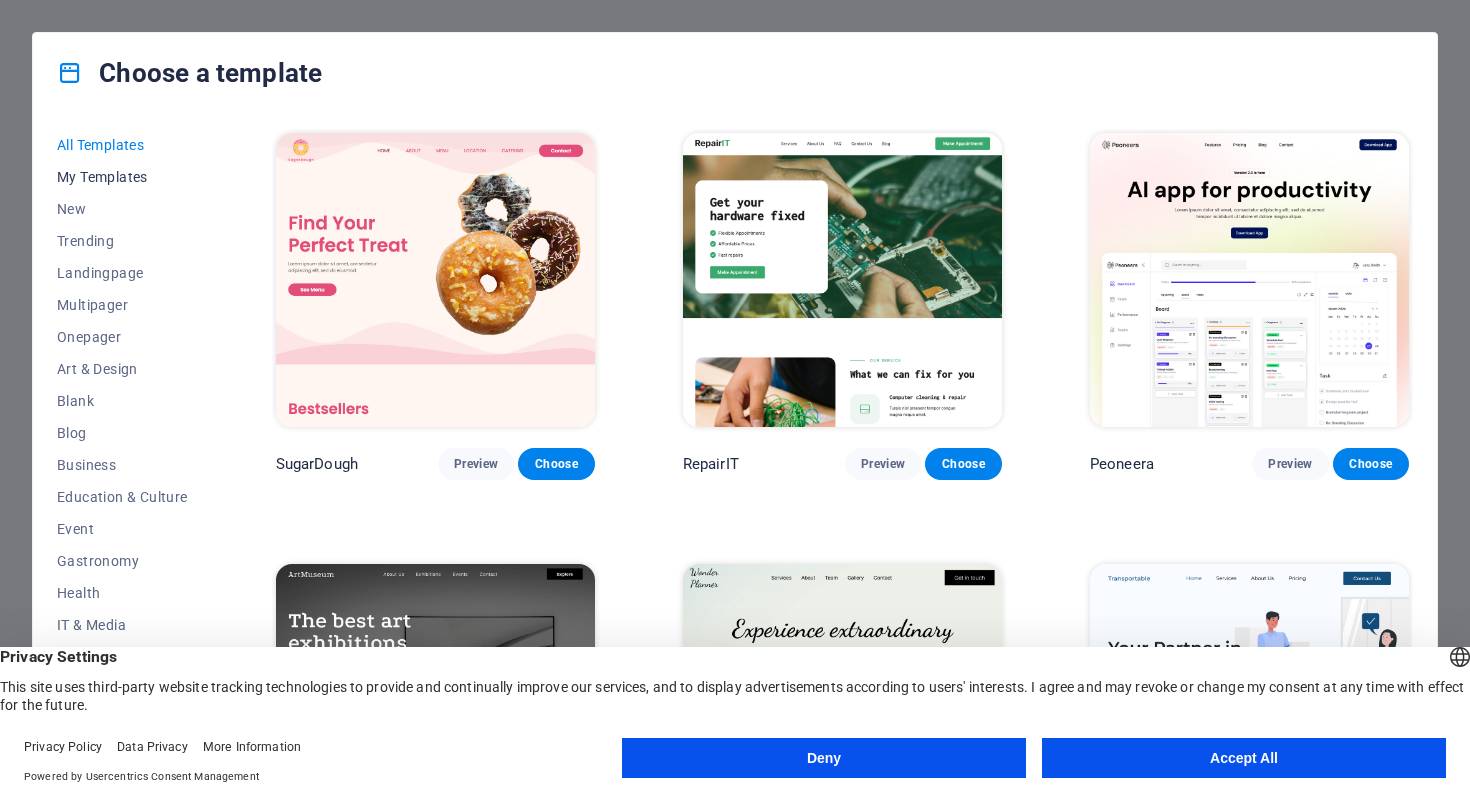 click on "My Templates" at bounding box center (122, 177) 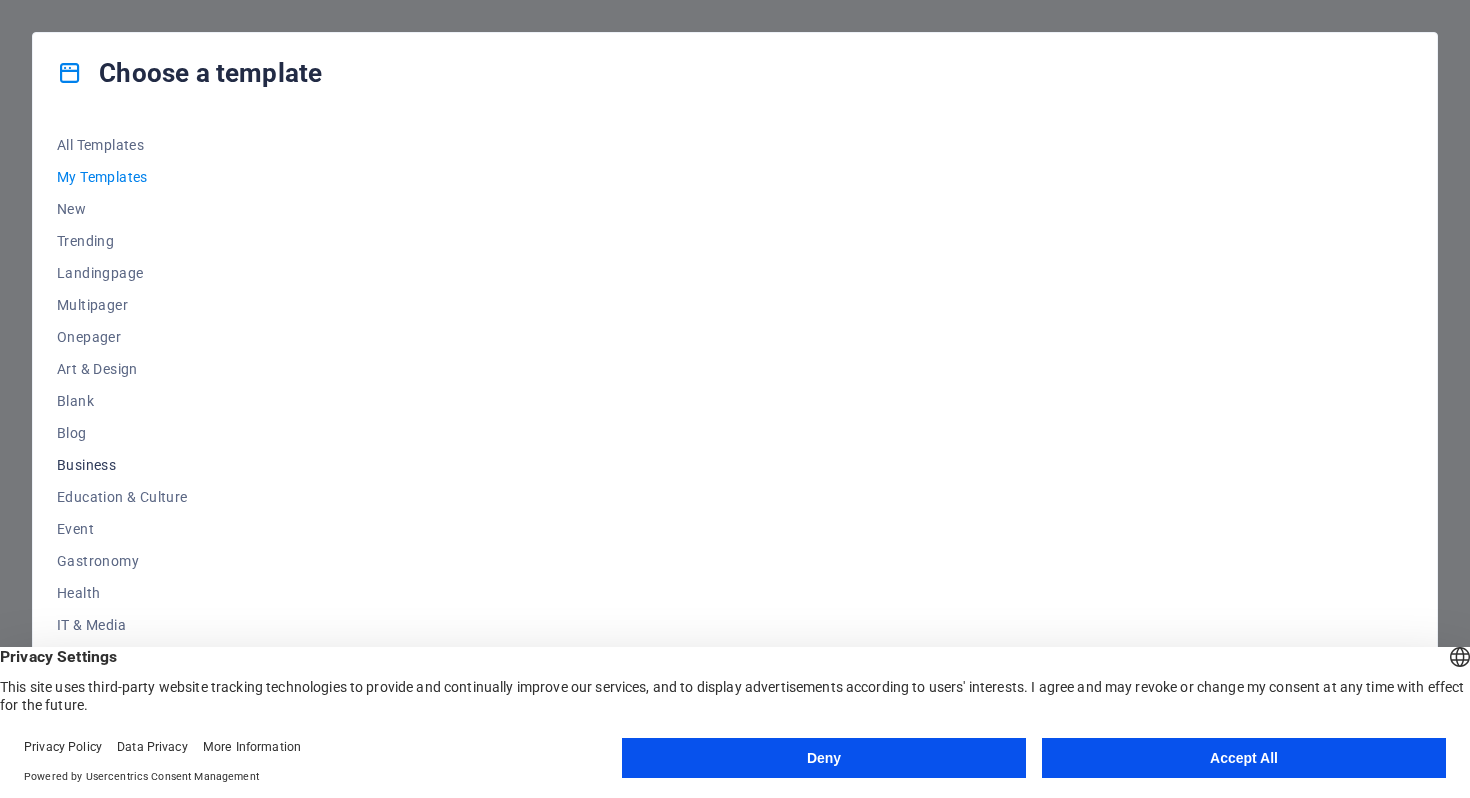 click on "Business" at bounding box center [122, 465] 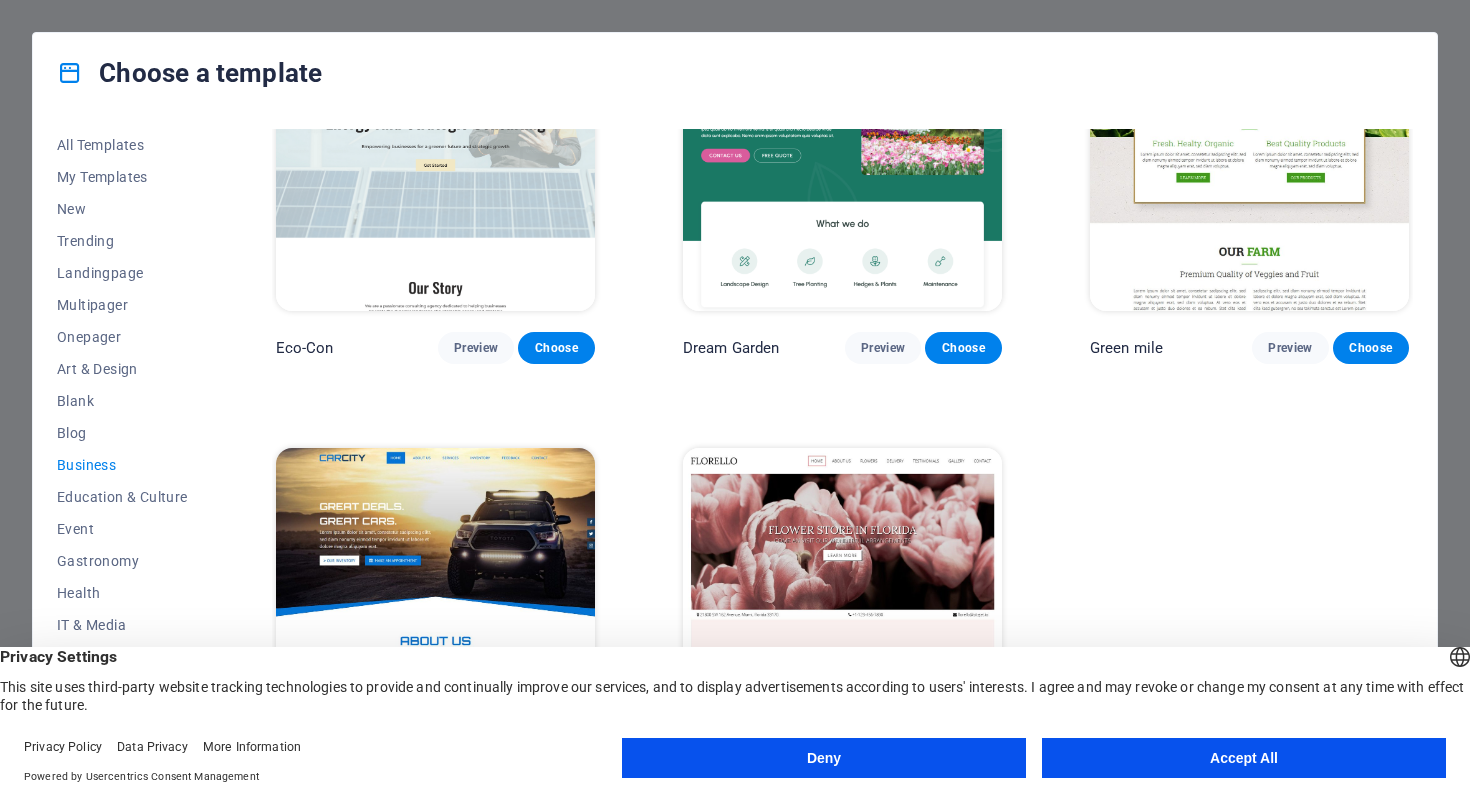 scroll, scrollTop: 164, scrollLeft: 0, axis: vertical 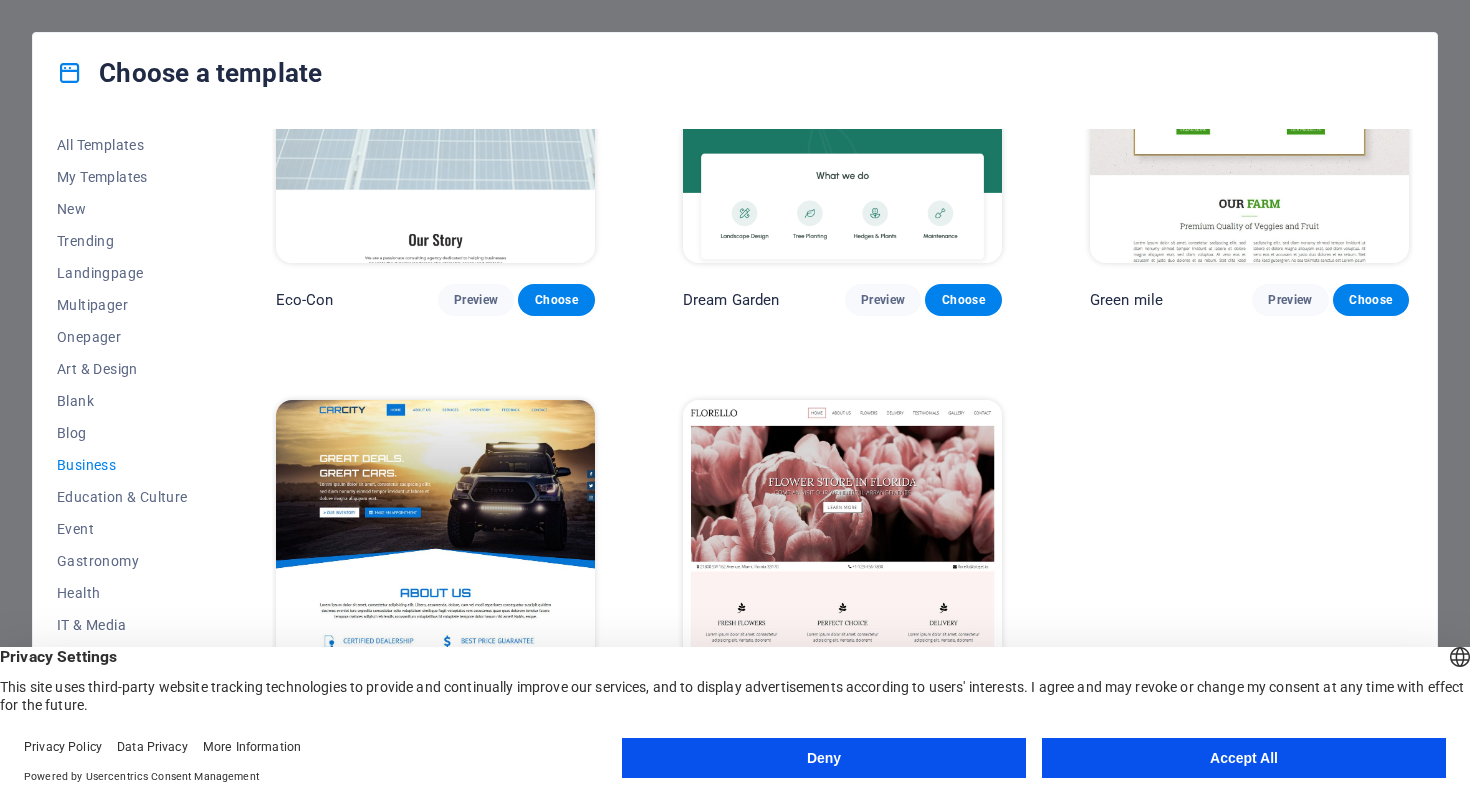click on "Accept All" at bounding box center [1244, 758] 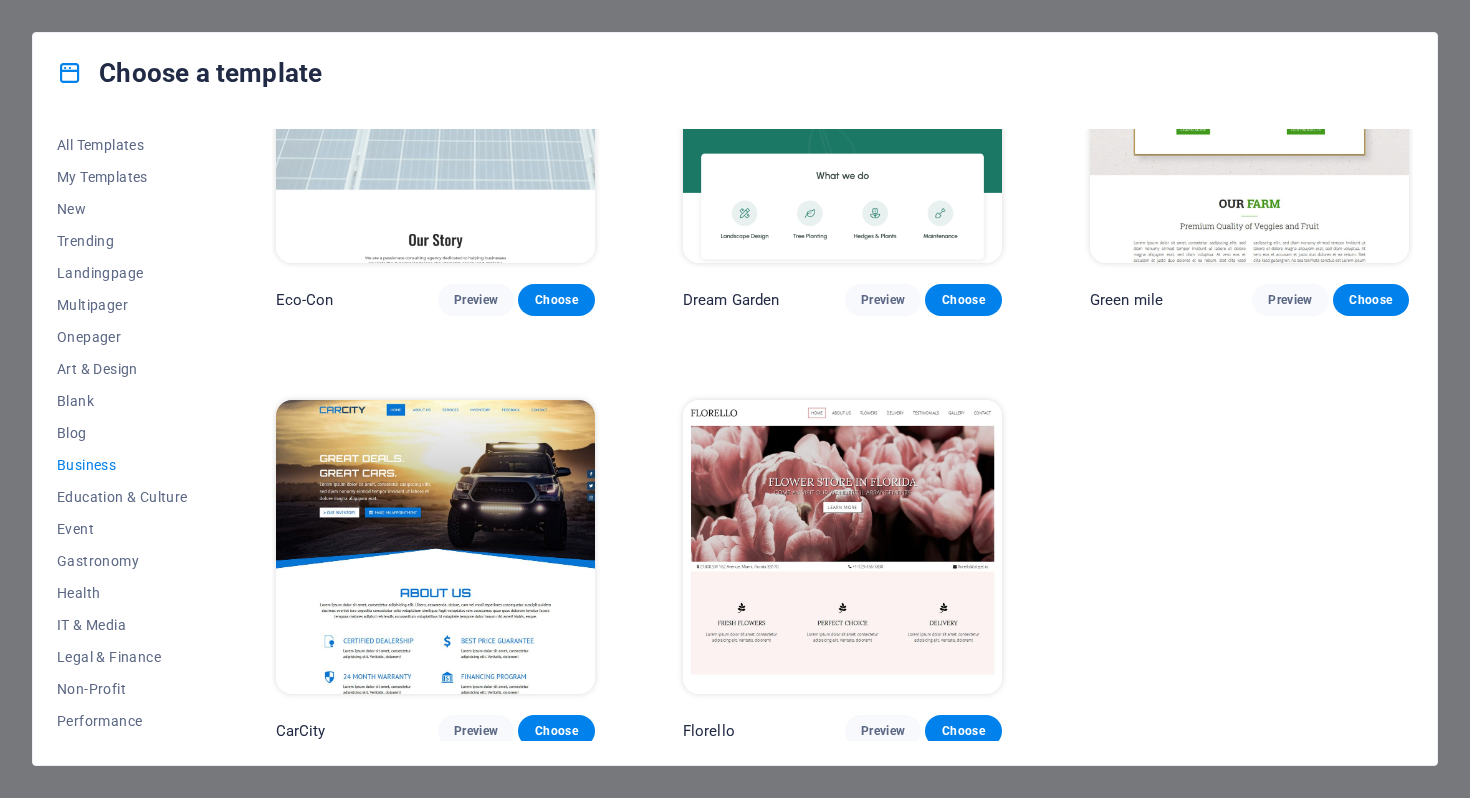 scroll, scrollTop: 159, scrollLeft: 0, axis: vertical 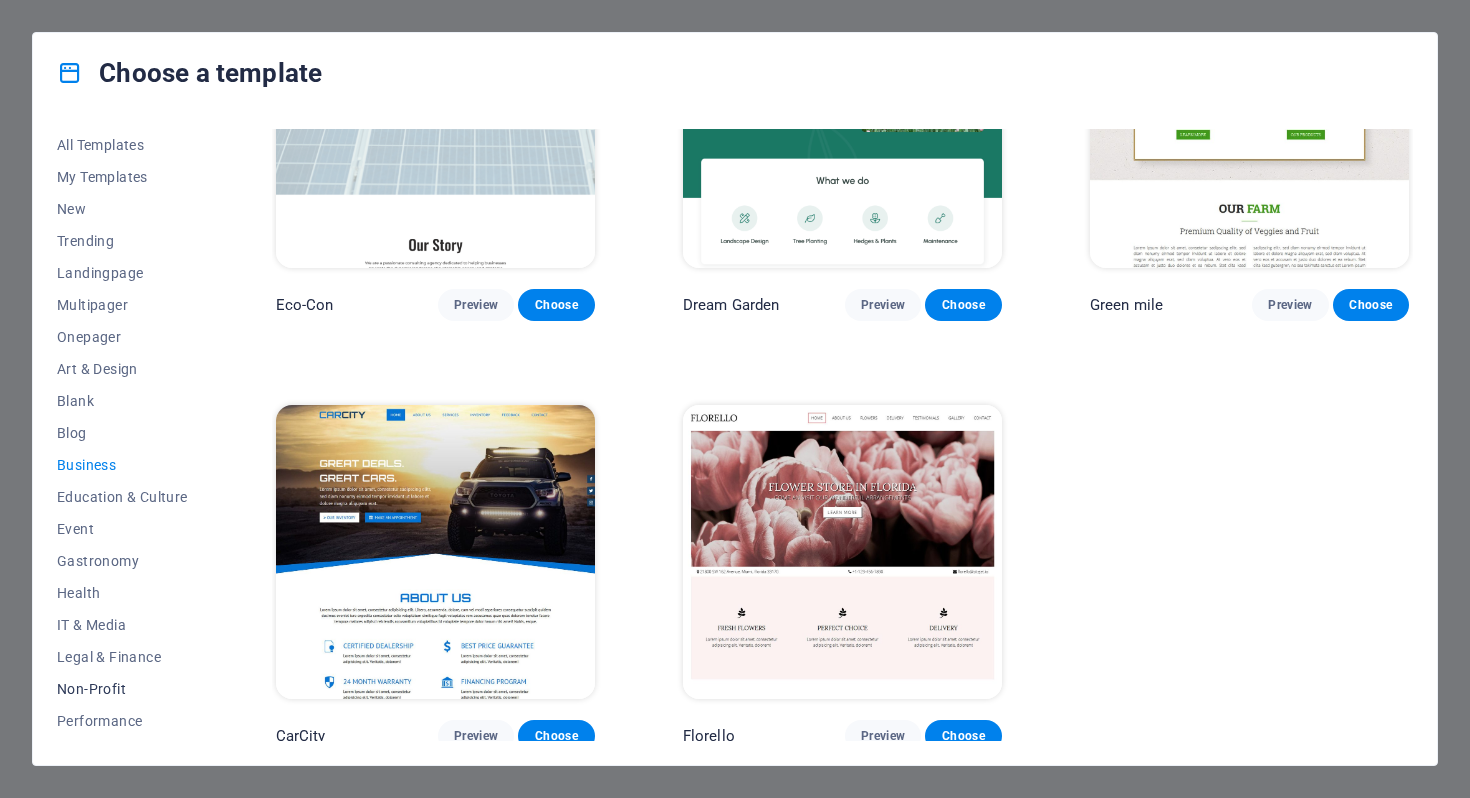 click on "Non-Profit" at bounding box center (122, 689) 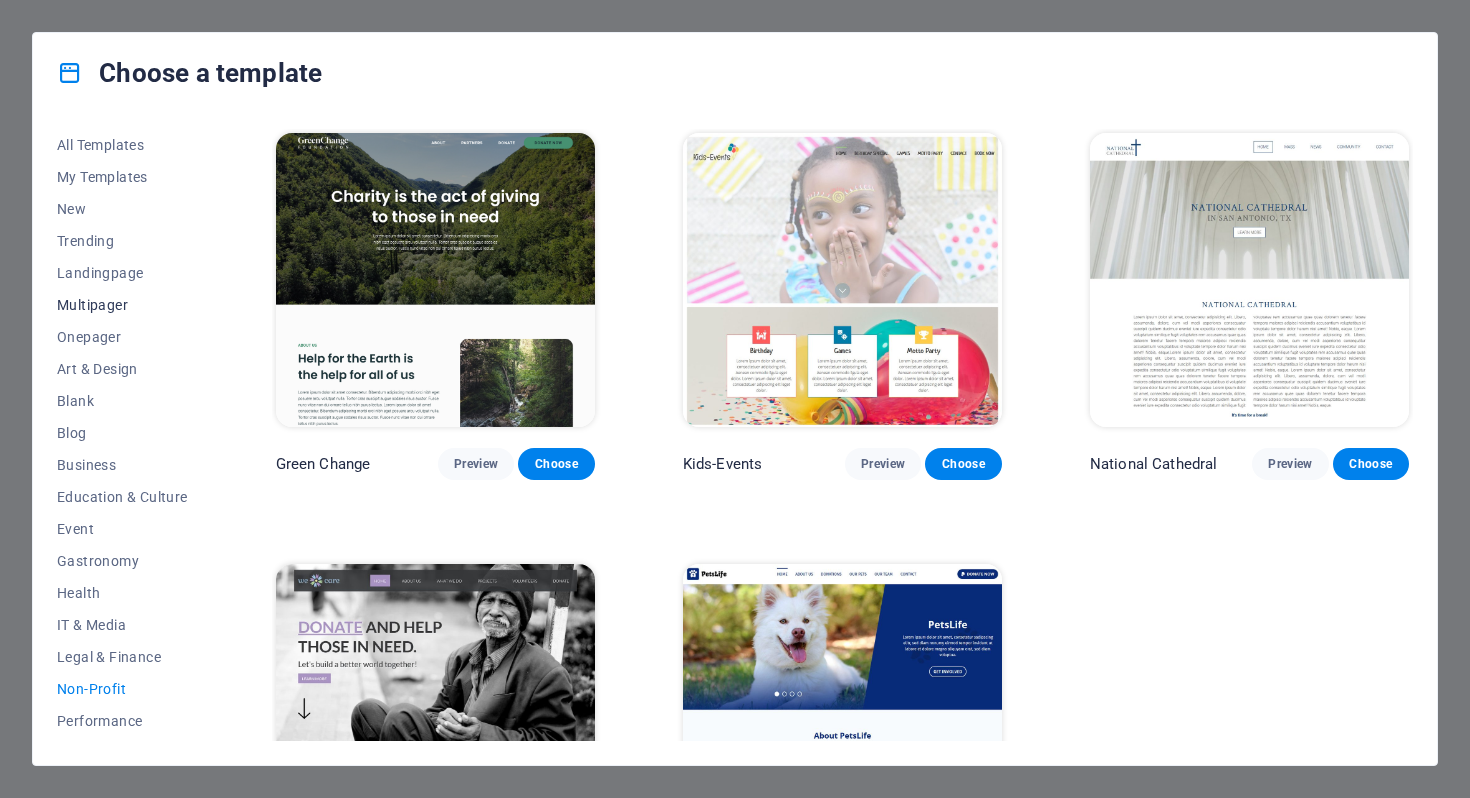 click on "Multipager" at bounding box center [122, 305] 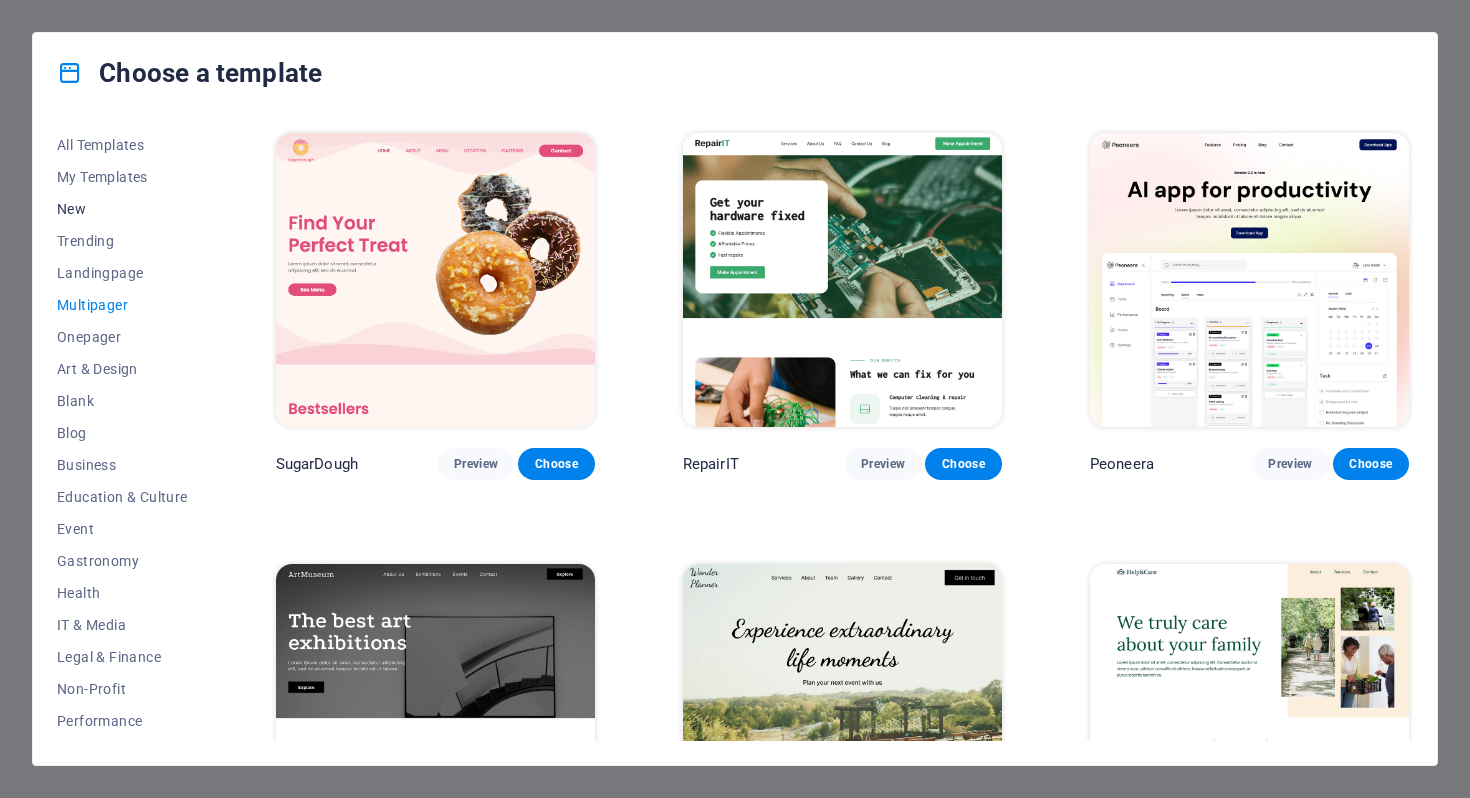 click on "New" at bounding box center (122, 209) 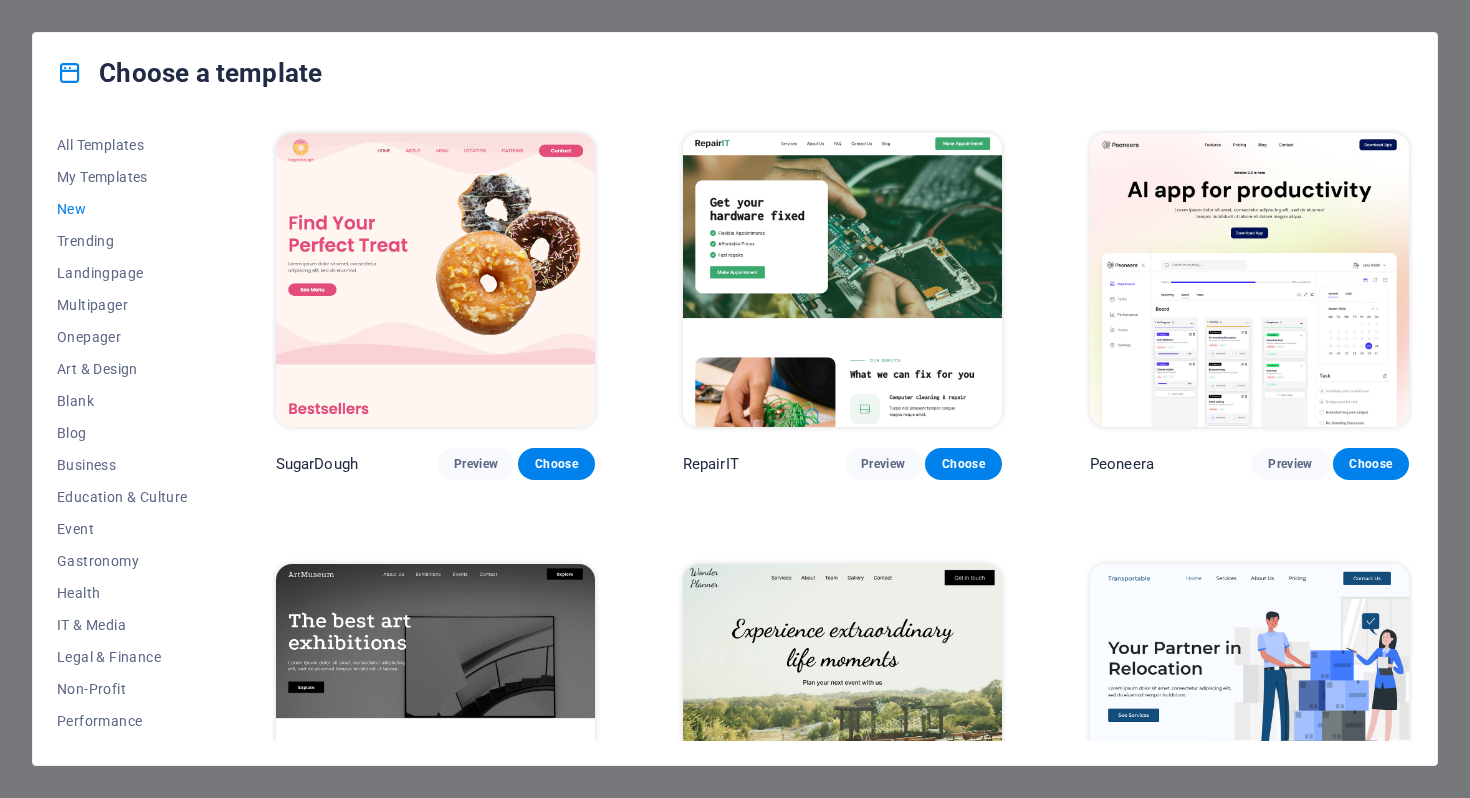 click on "New" at bounding box center [122, 209] 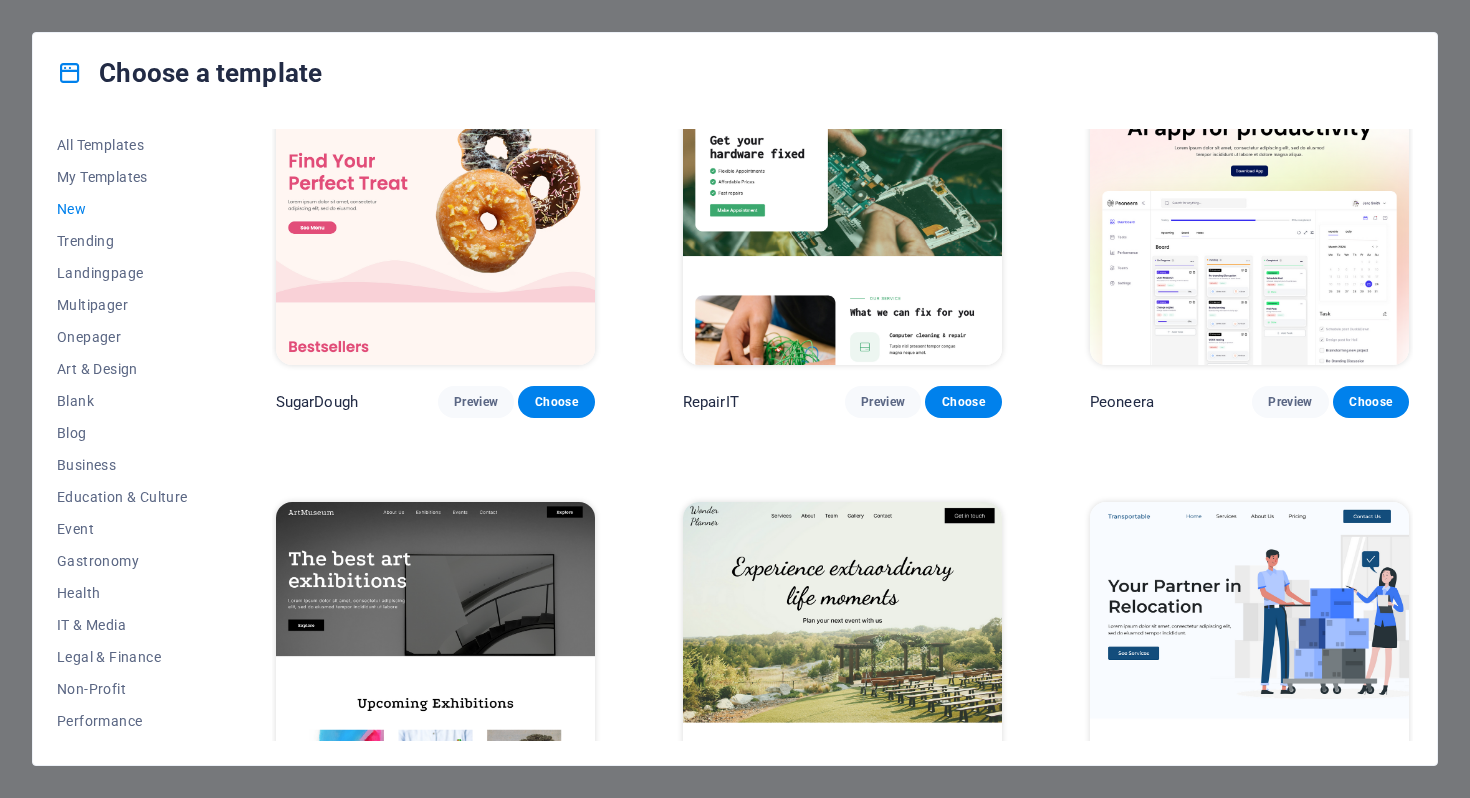 scroll, scrollTop: 0, scrollLeft: 0, axis: both 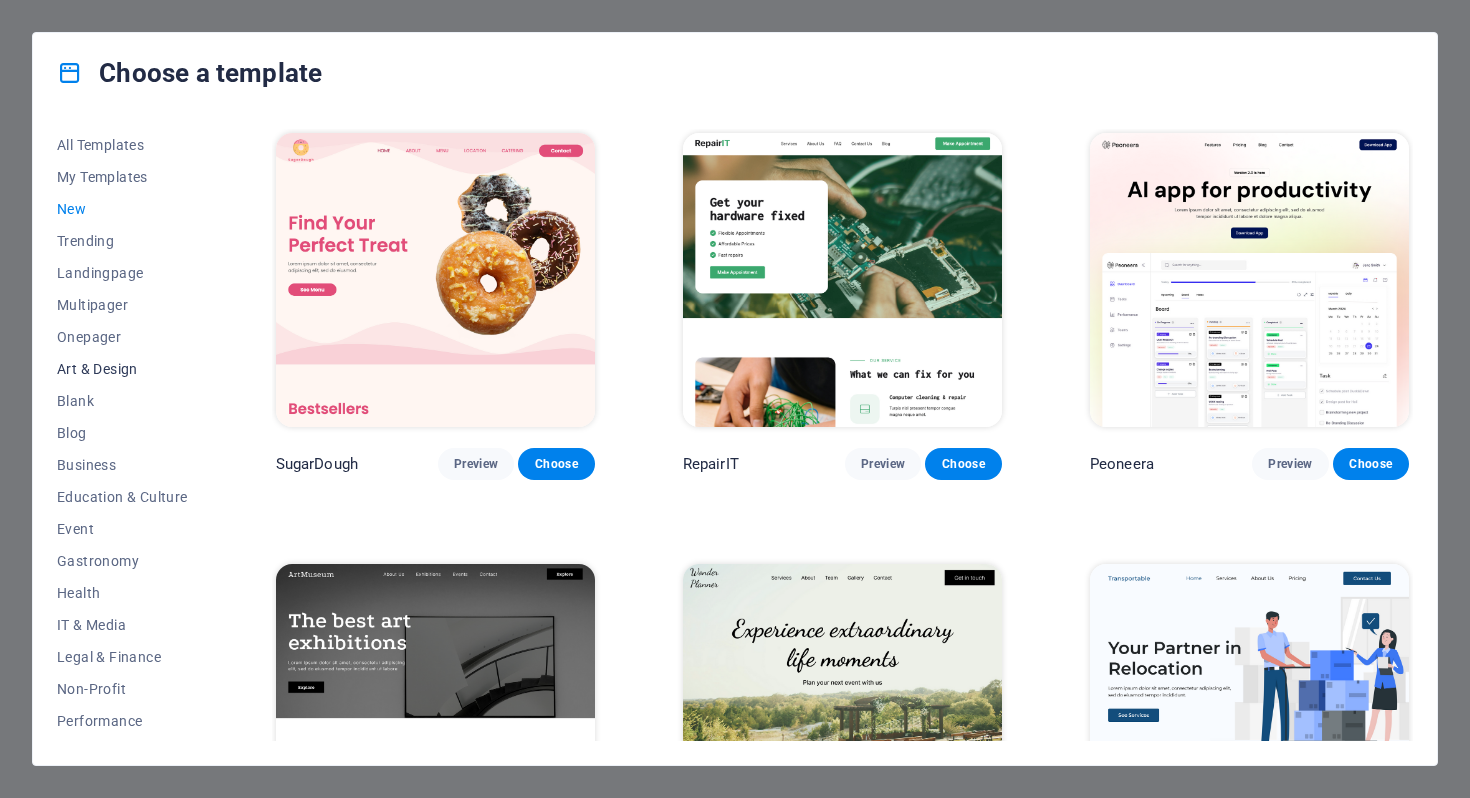 click on "Art & Design" at bounding box center (122, 369) 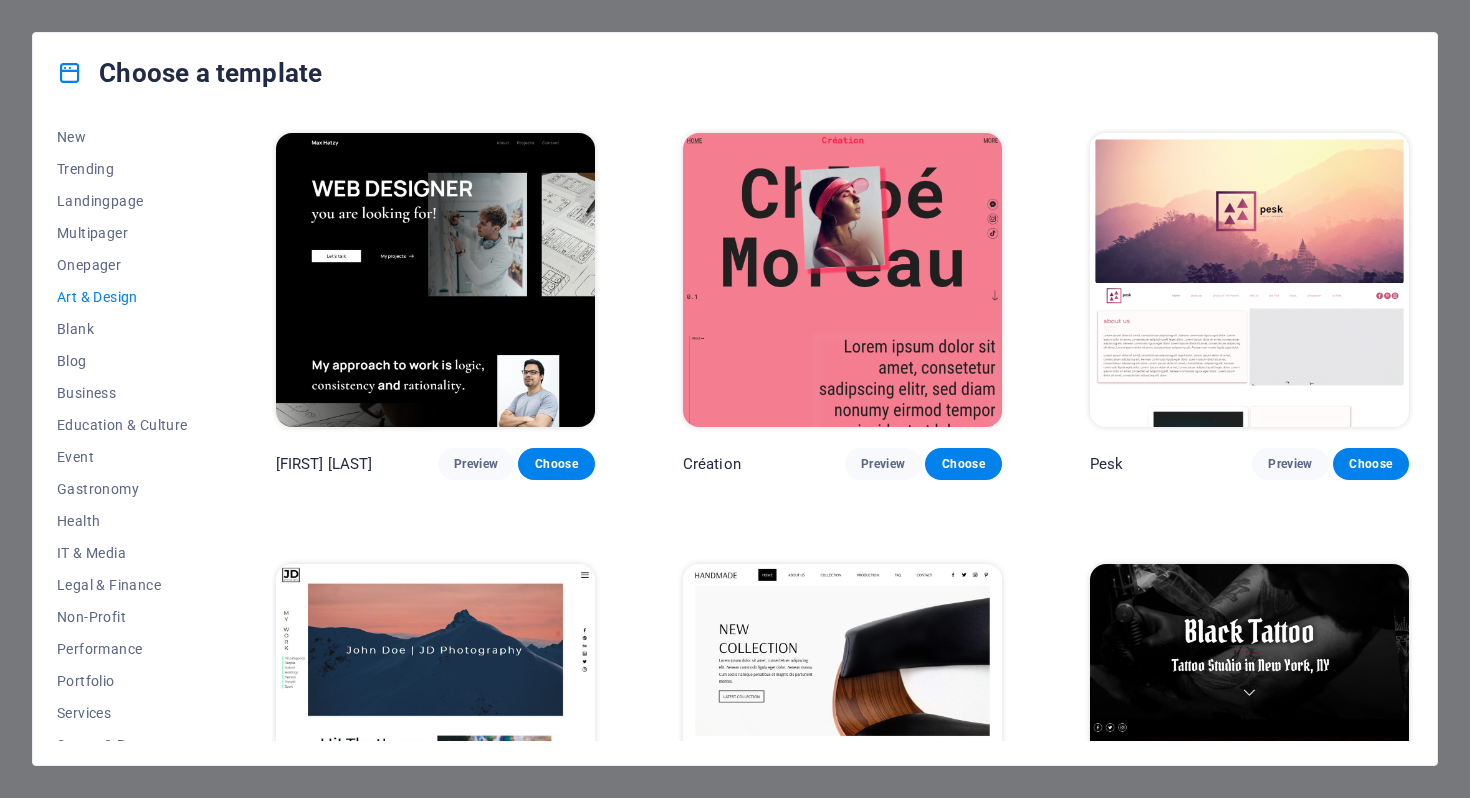 scroll, scrollTop: 0, scrollLeft: 0, axis: both 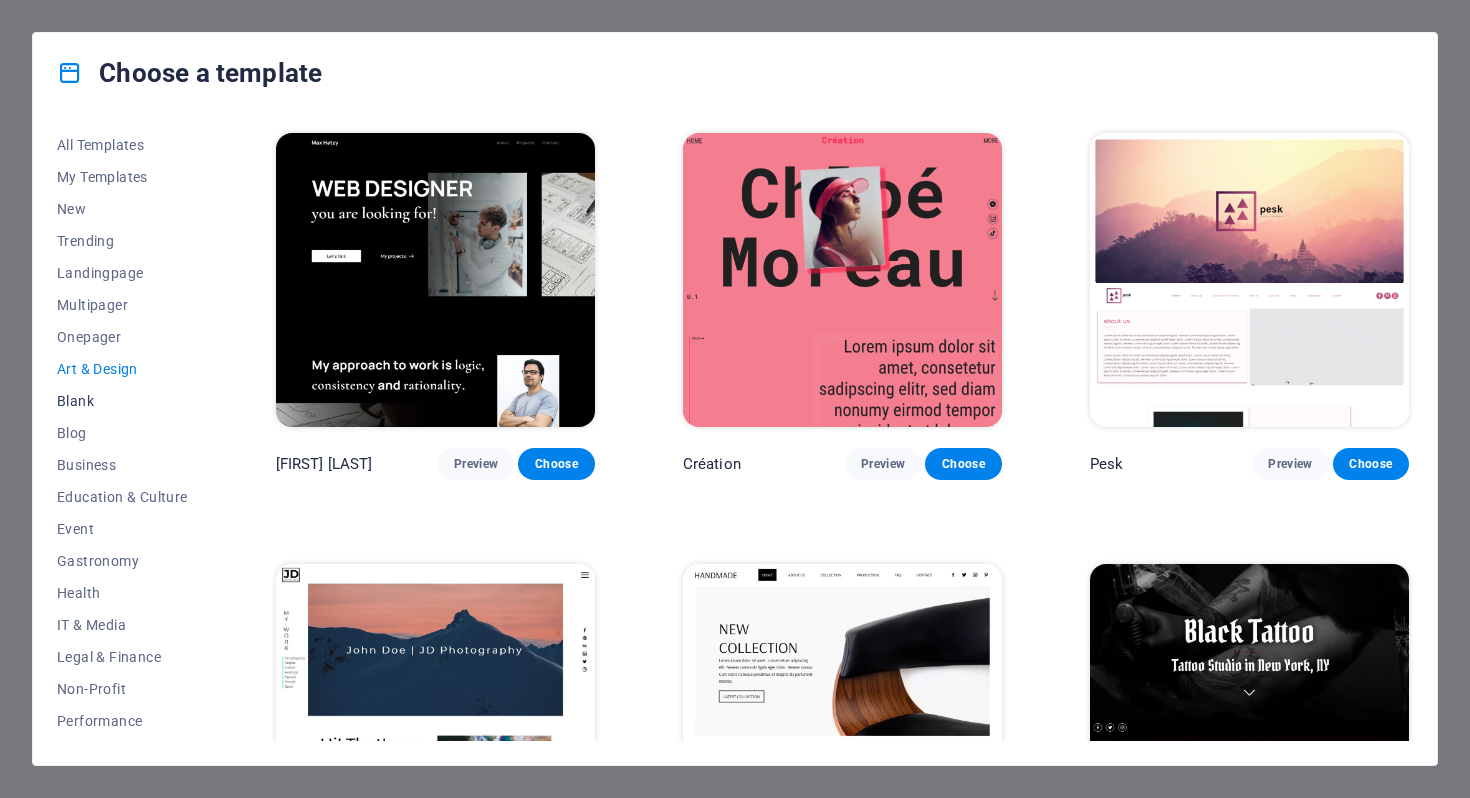 click on "Blank" at bounding box center (122, 401) 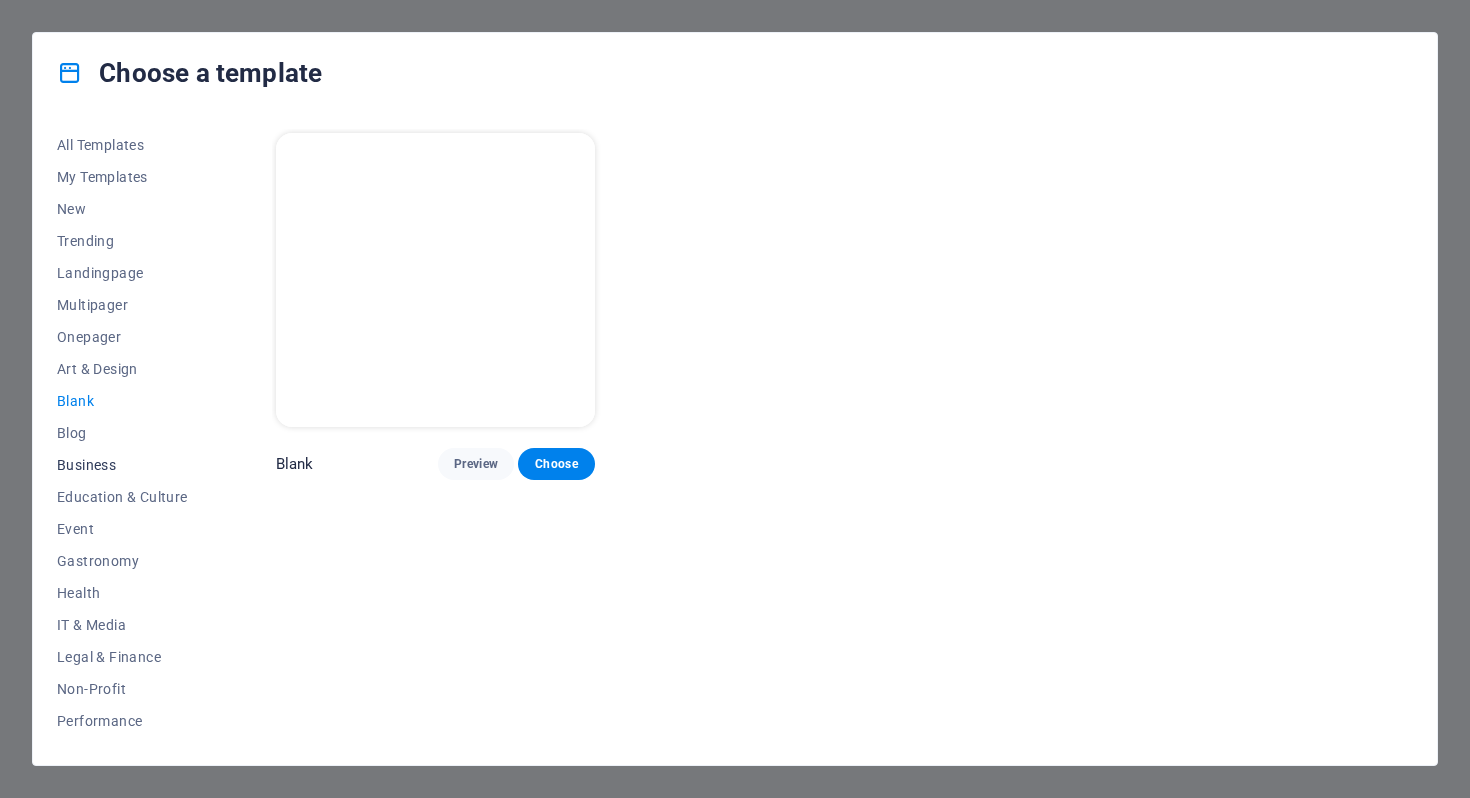 click on "Business" at bounding box center (122, 465) 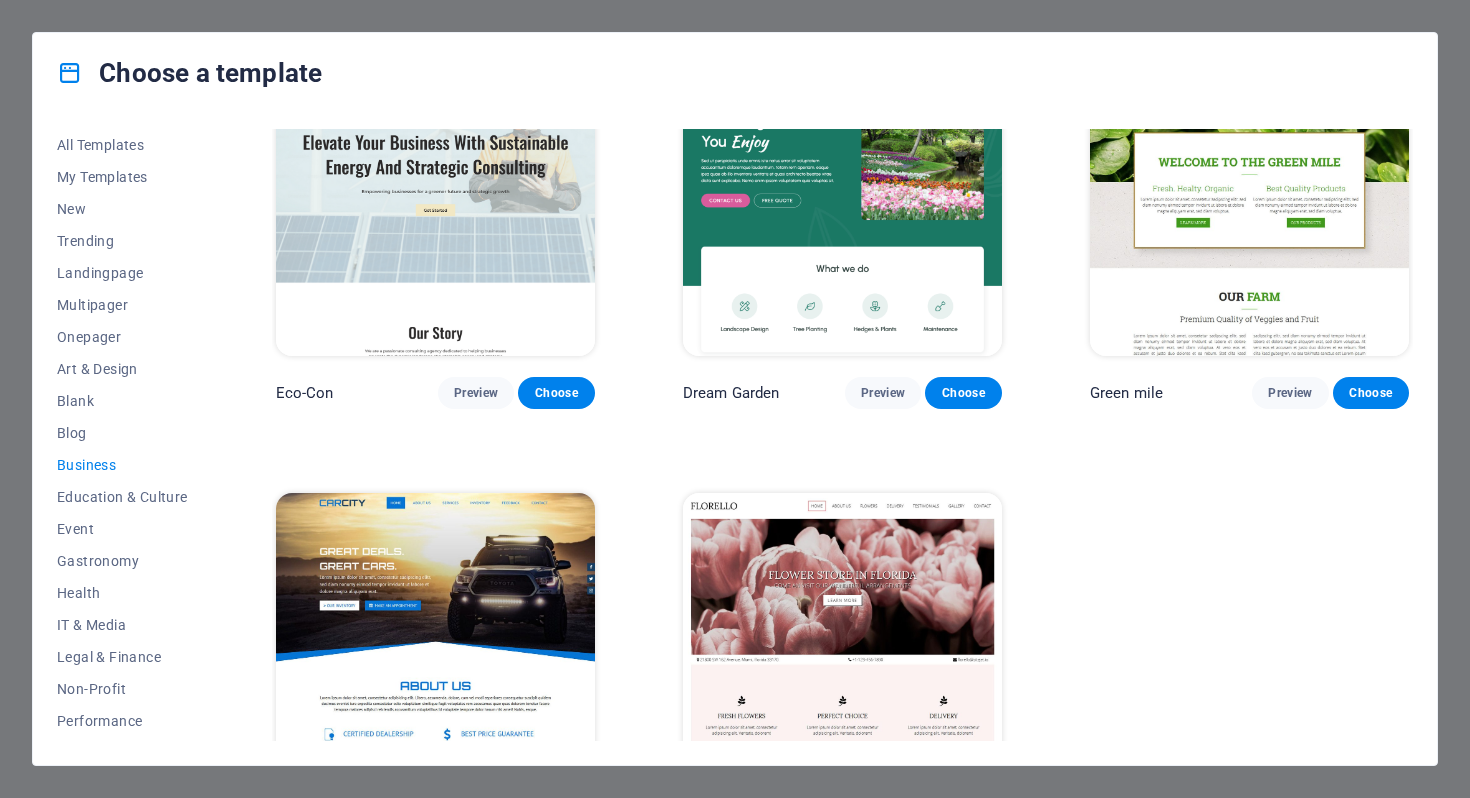scroll, scrollTop: 0, scrollLeft: 0, axis: both 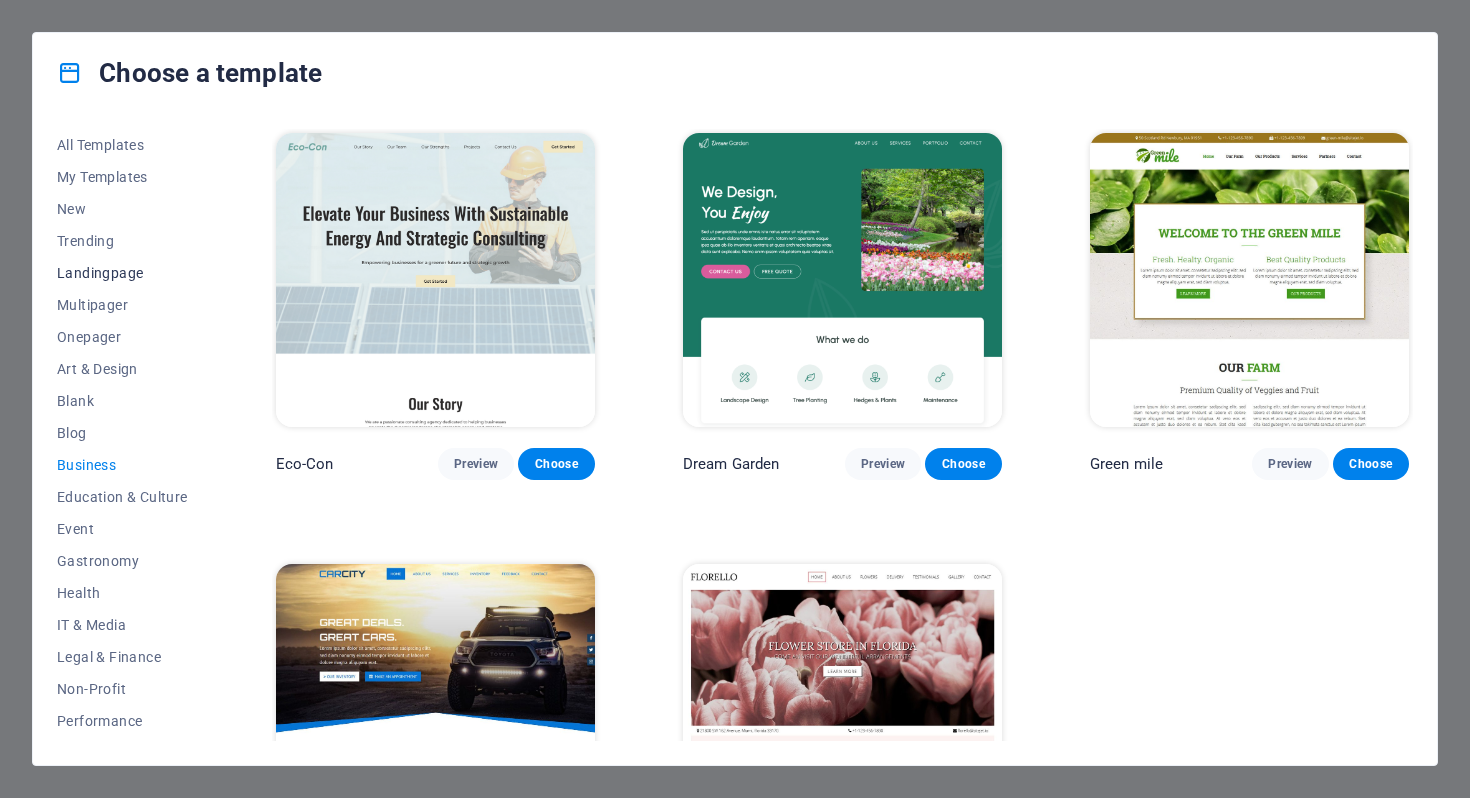 click on "Landingpage" at bounding box center [122, 273] 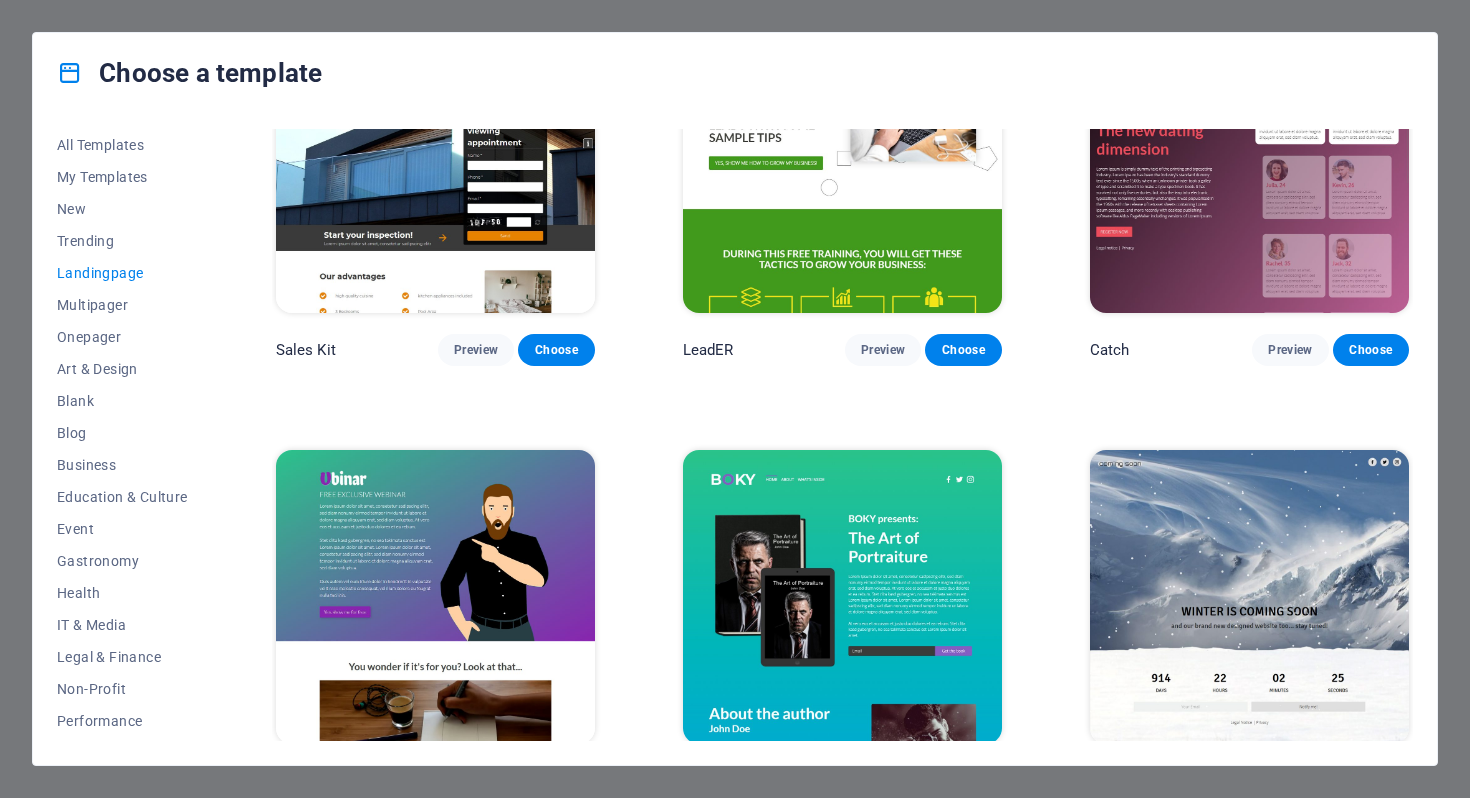scroll, scrollTop: 2707, scrollLeft: 0, axis: vertical 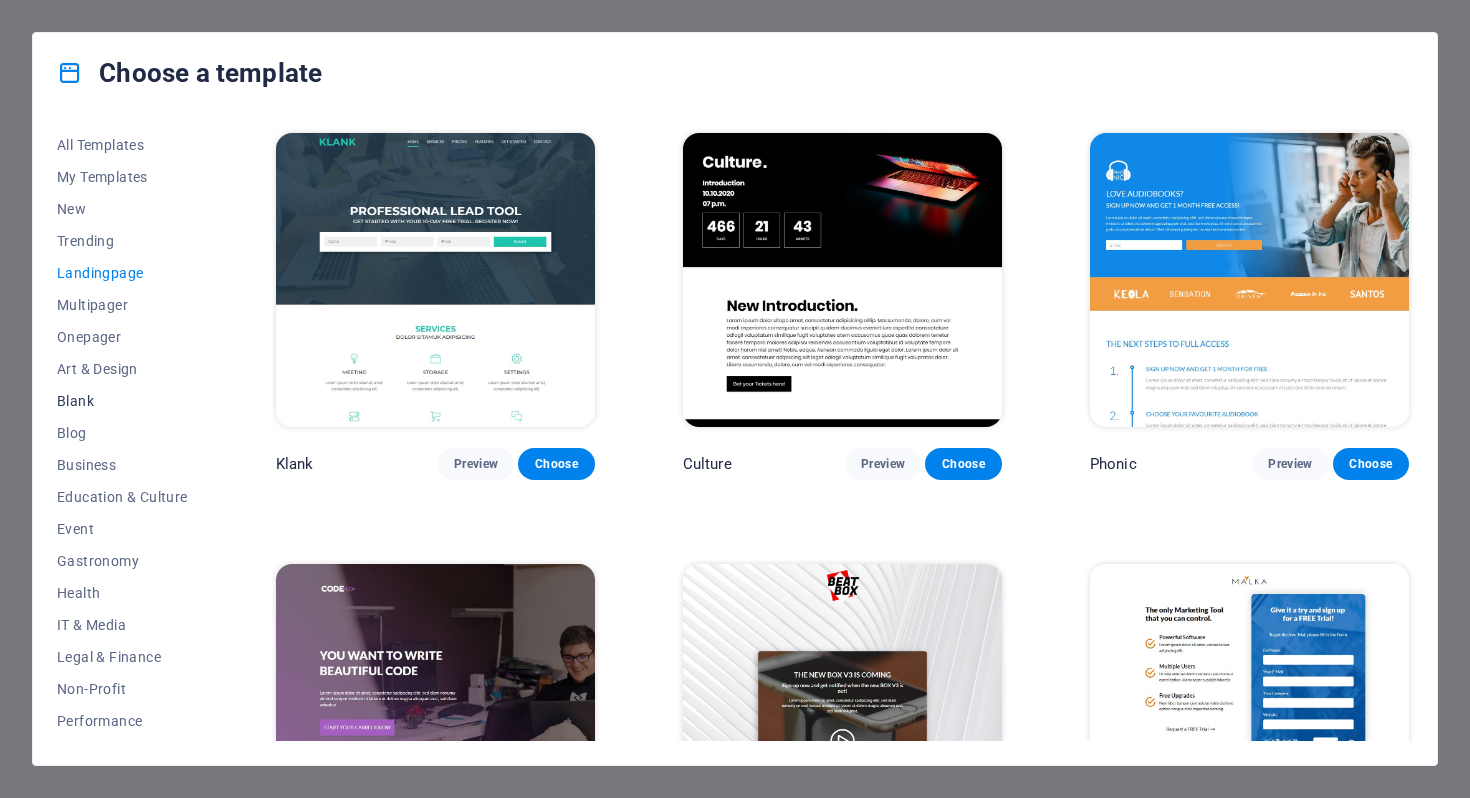 click on "Blank" at bounding box center (122, 401) 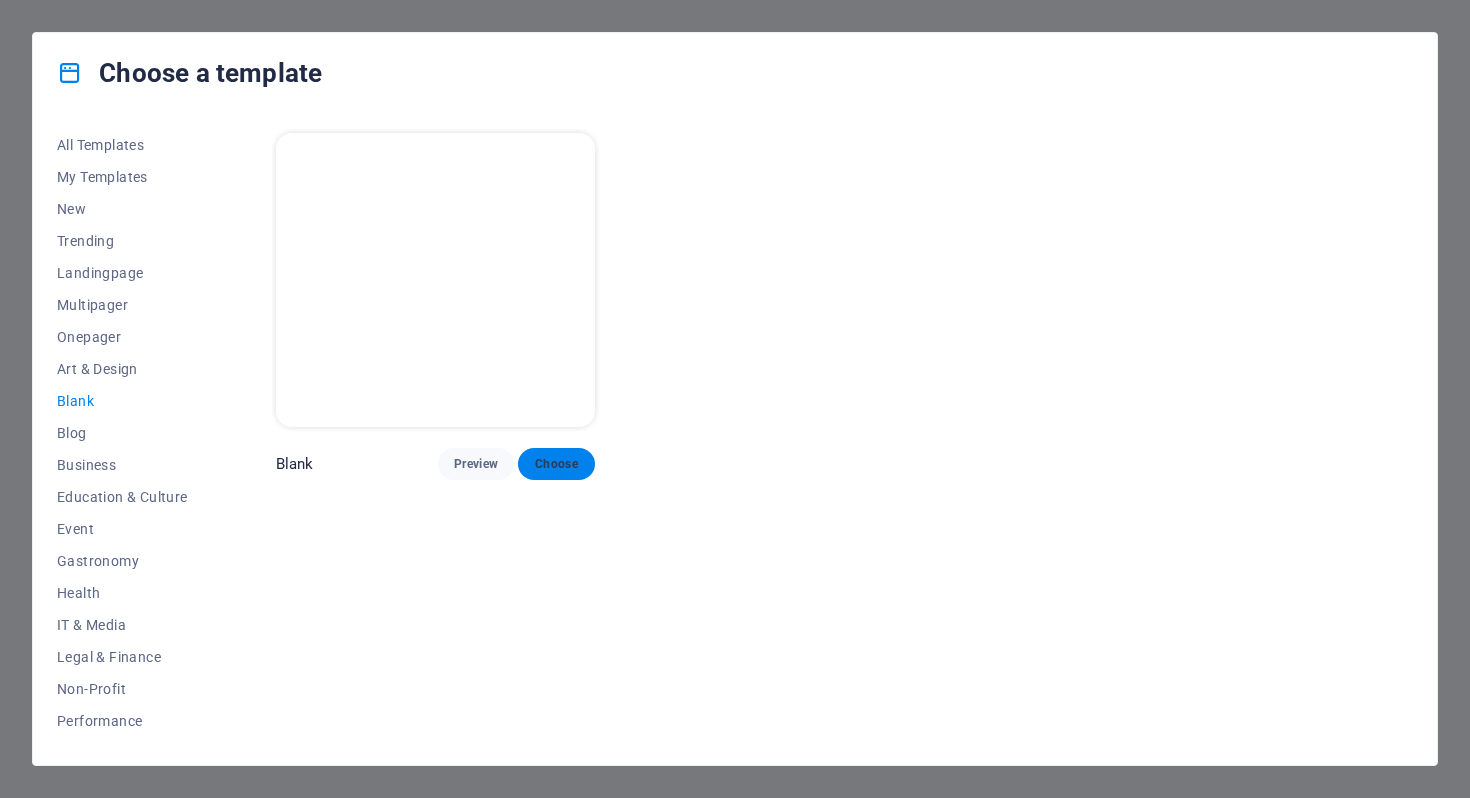 click on "Choose" at bounding box center [556, 464] 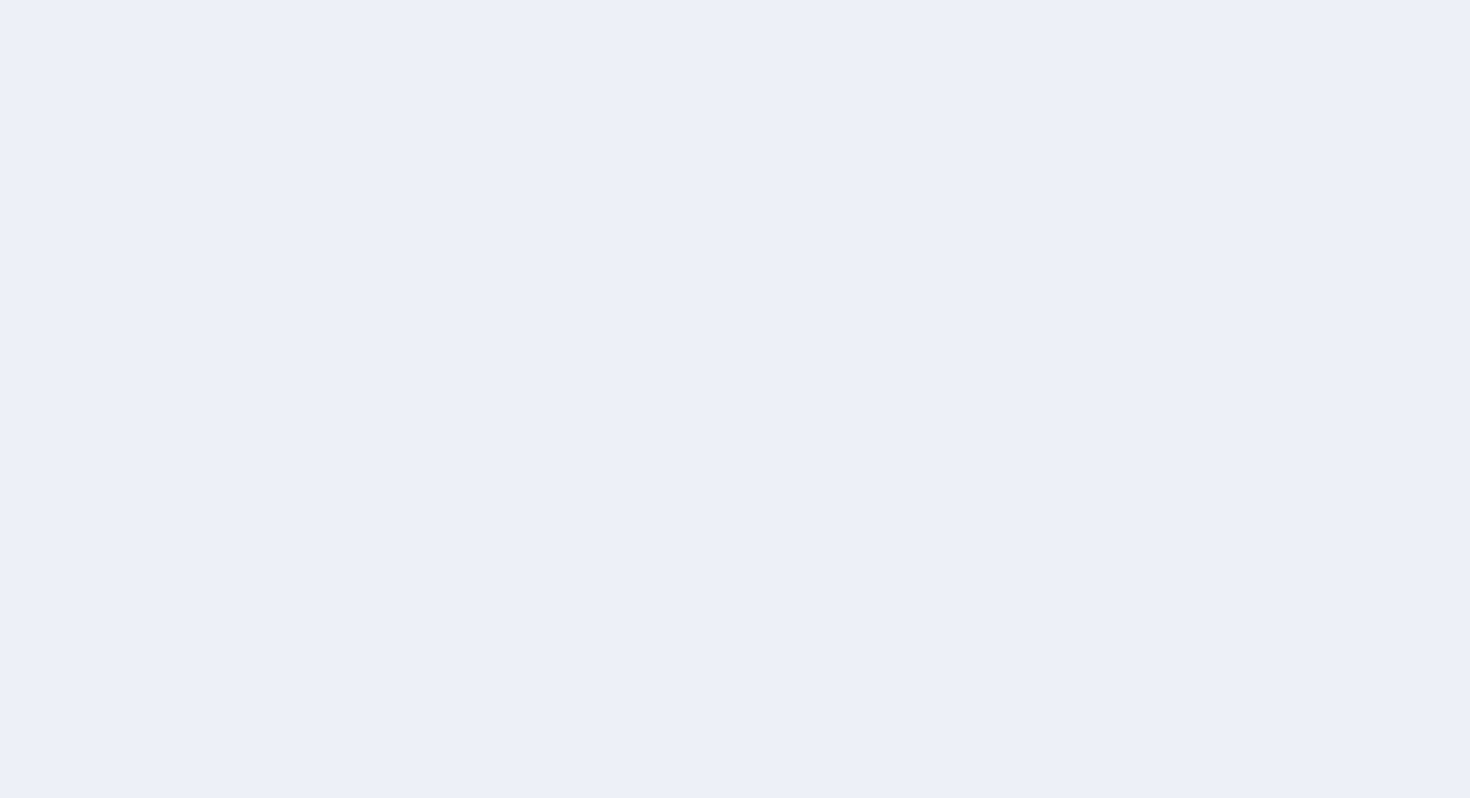 scroll, scrollTop: 0, scrollLeft: 0, axis: both 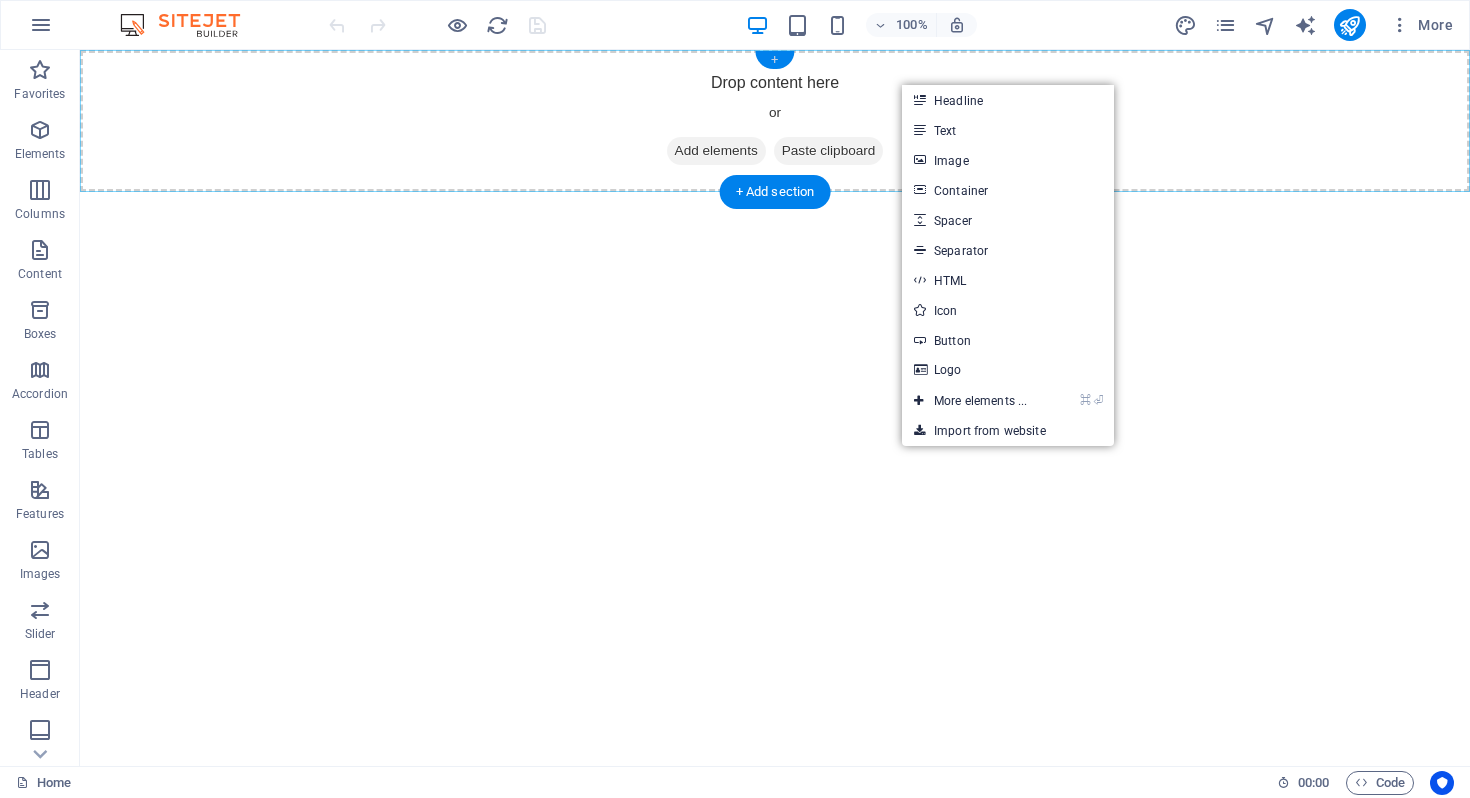 click on "+" at bounding box center (774, 60) 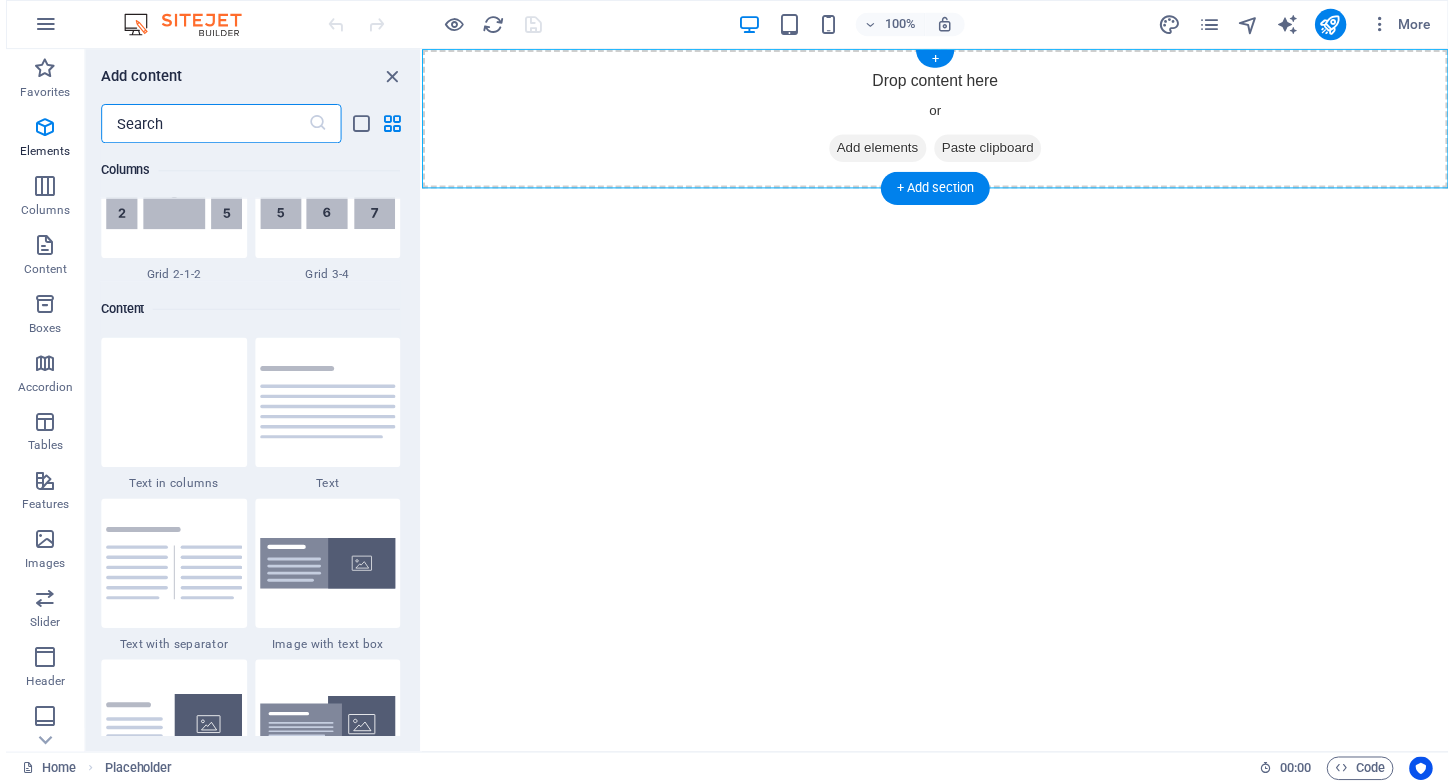 scroll, scrollTop: 3499, scrollLeft: 0, axis: vertical 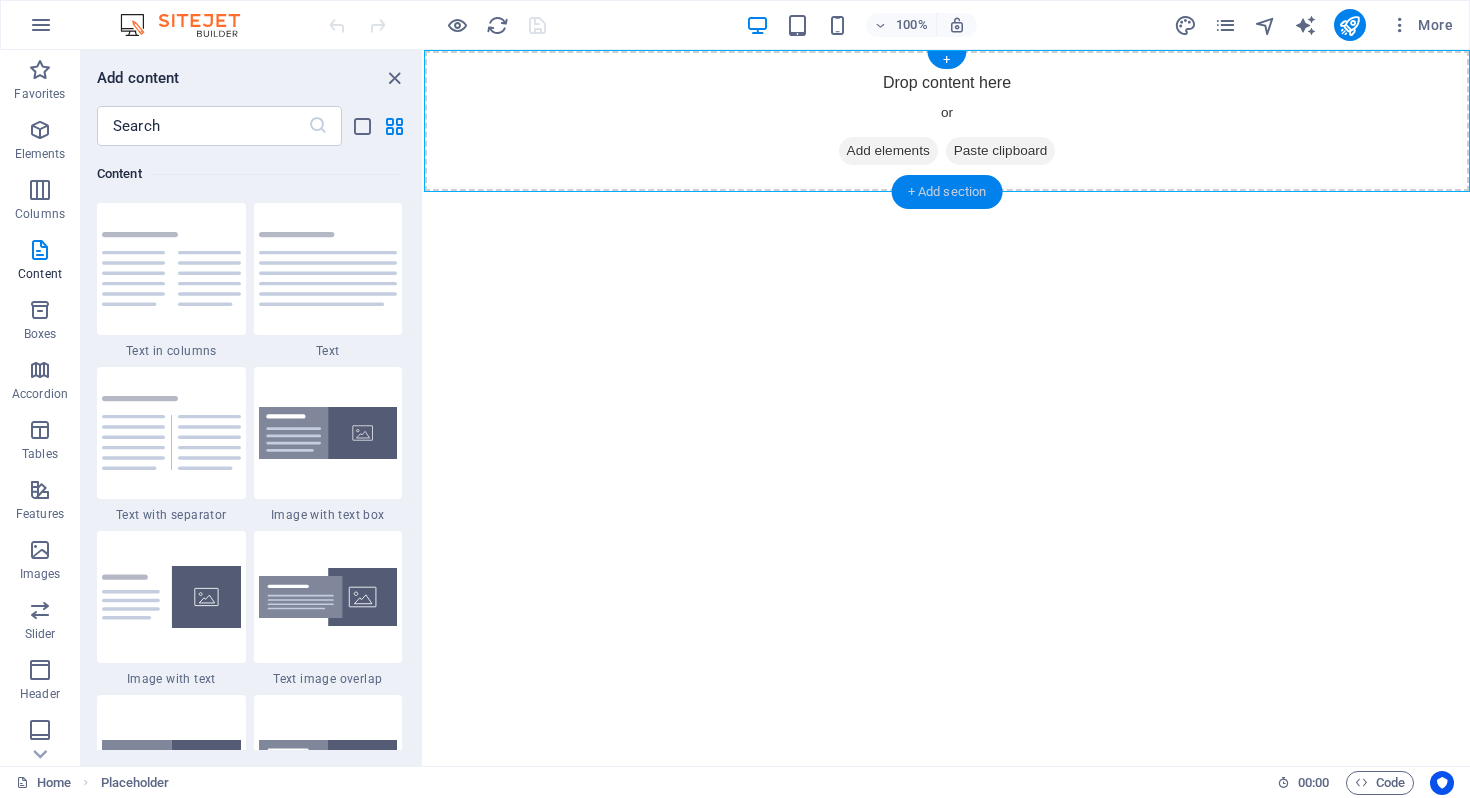 click on "+ Add section" at bounding box center (947, 192) 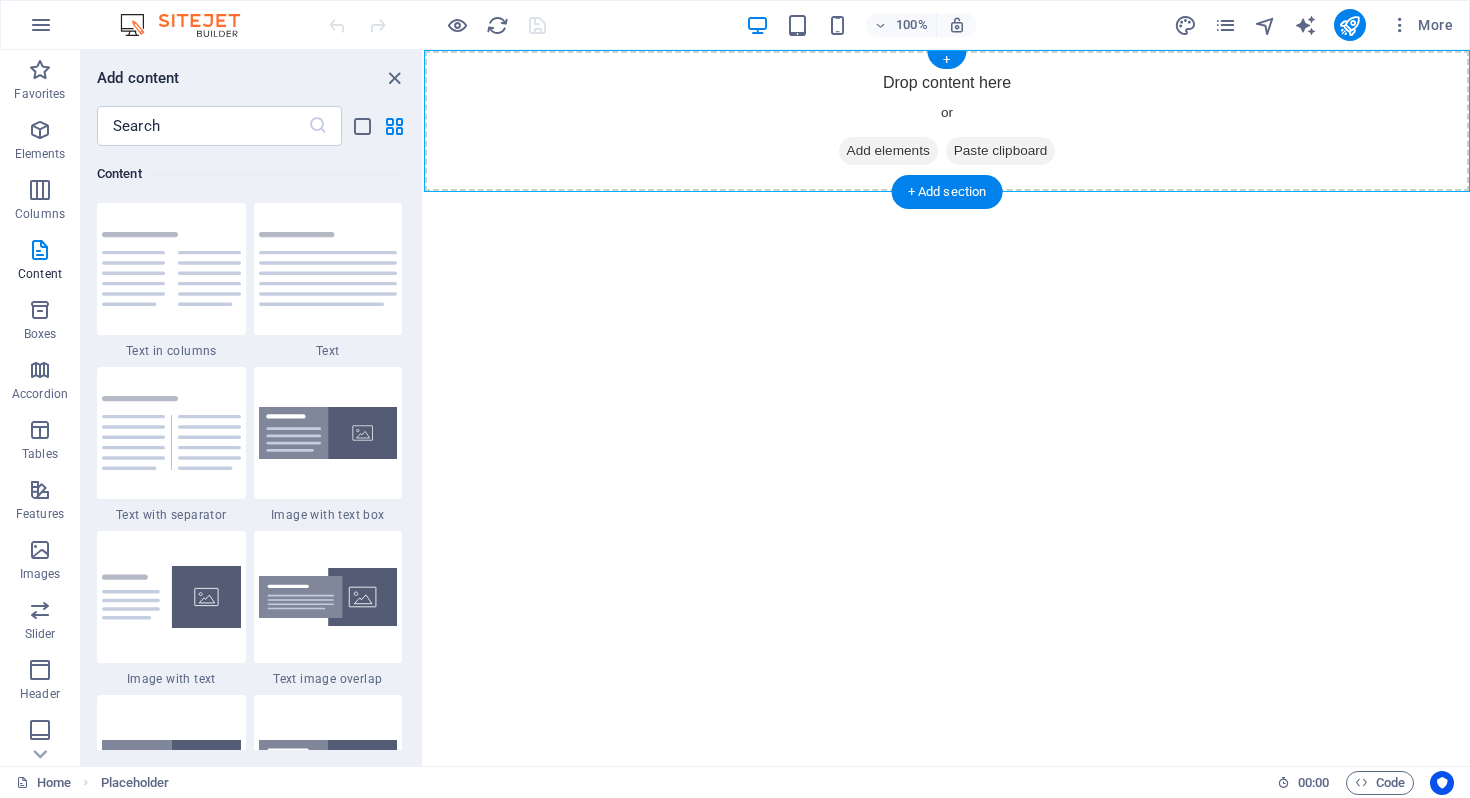 click on "Paste clipboard" at bounding box center [1001, 151] 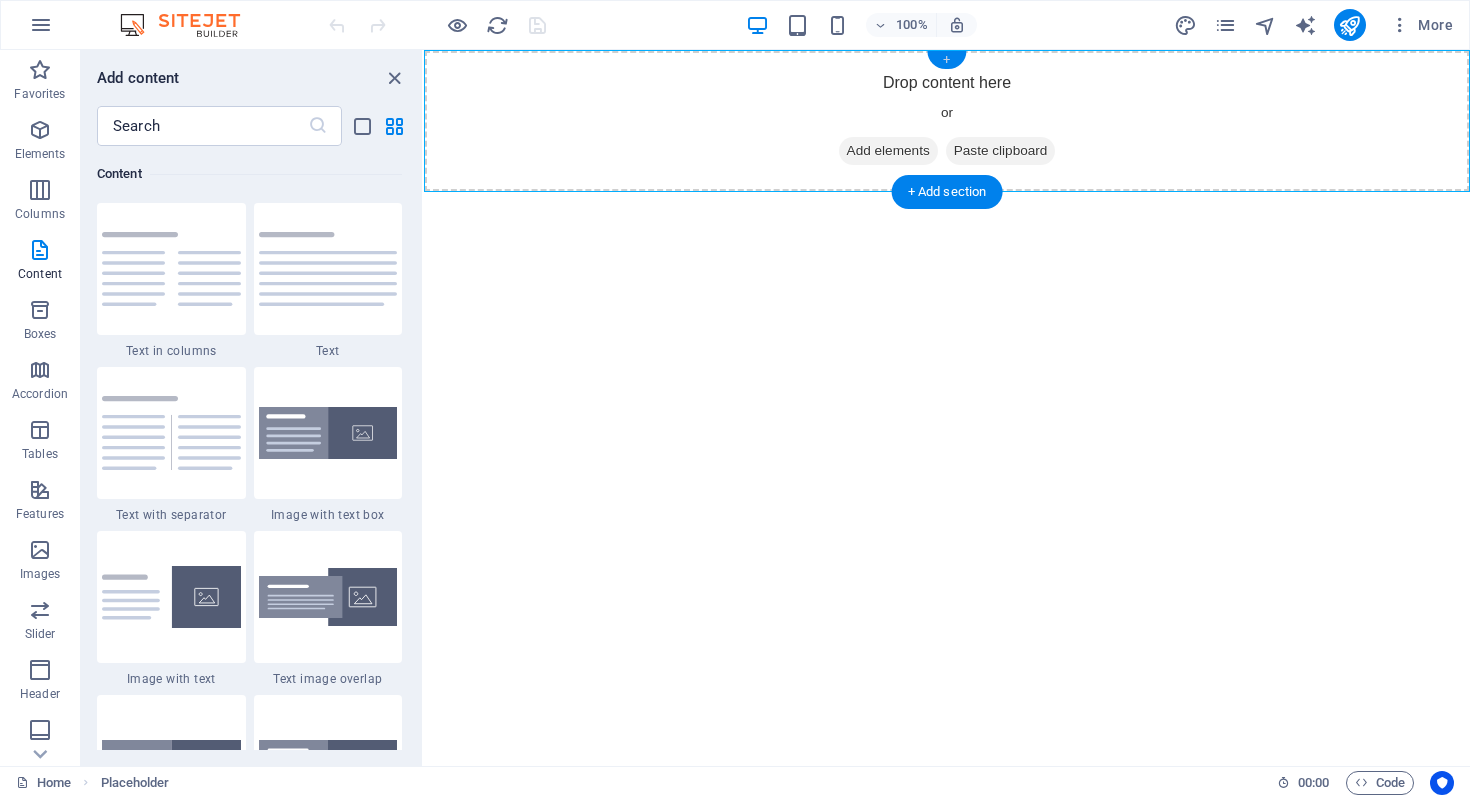 click on "+" at bounding box center (946, 60) 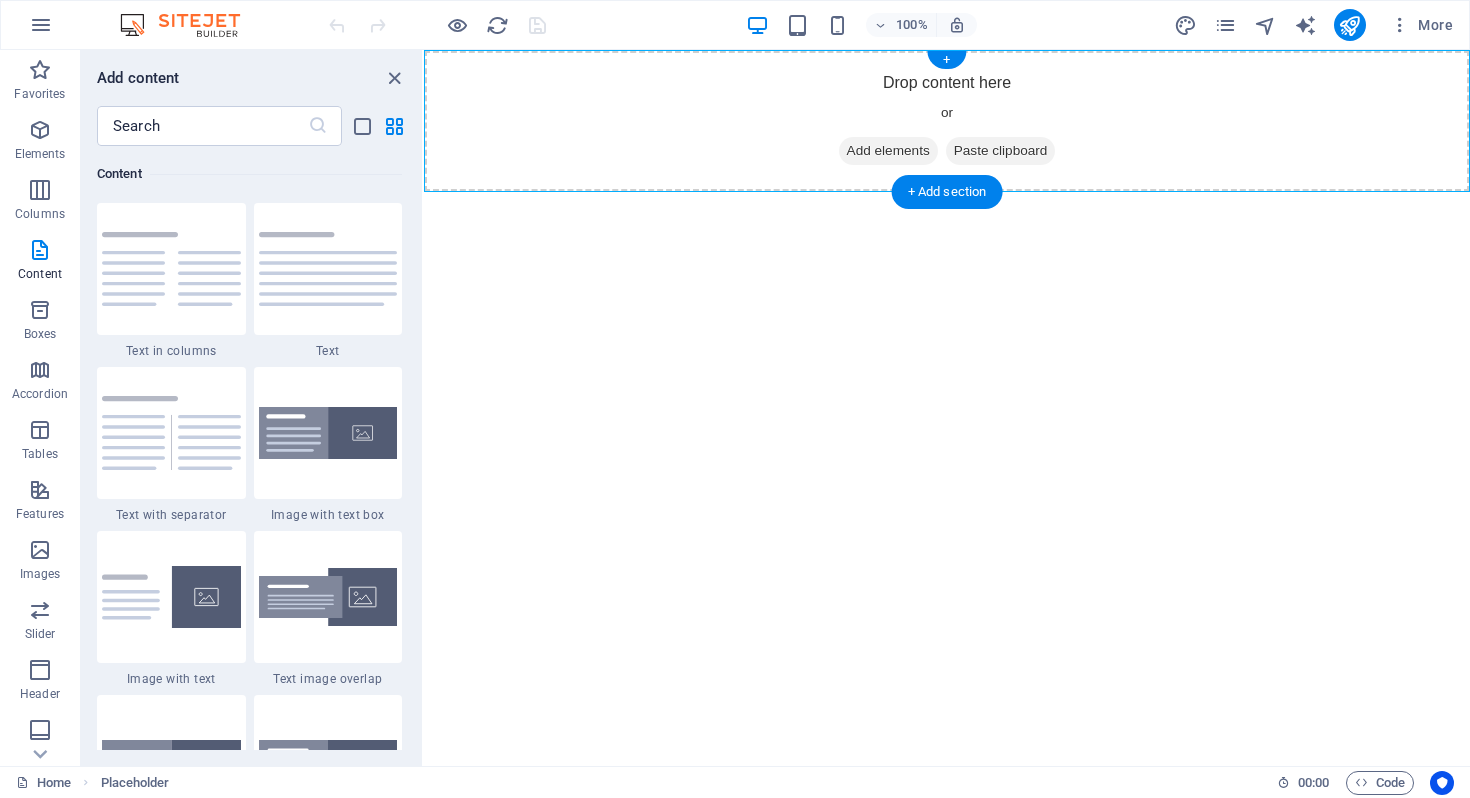 click on "Paste clipboard" at bounding box center [1001, 151] 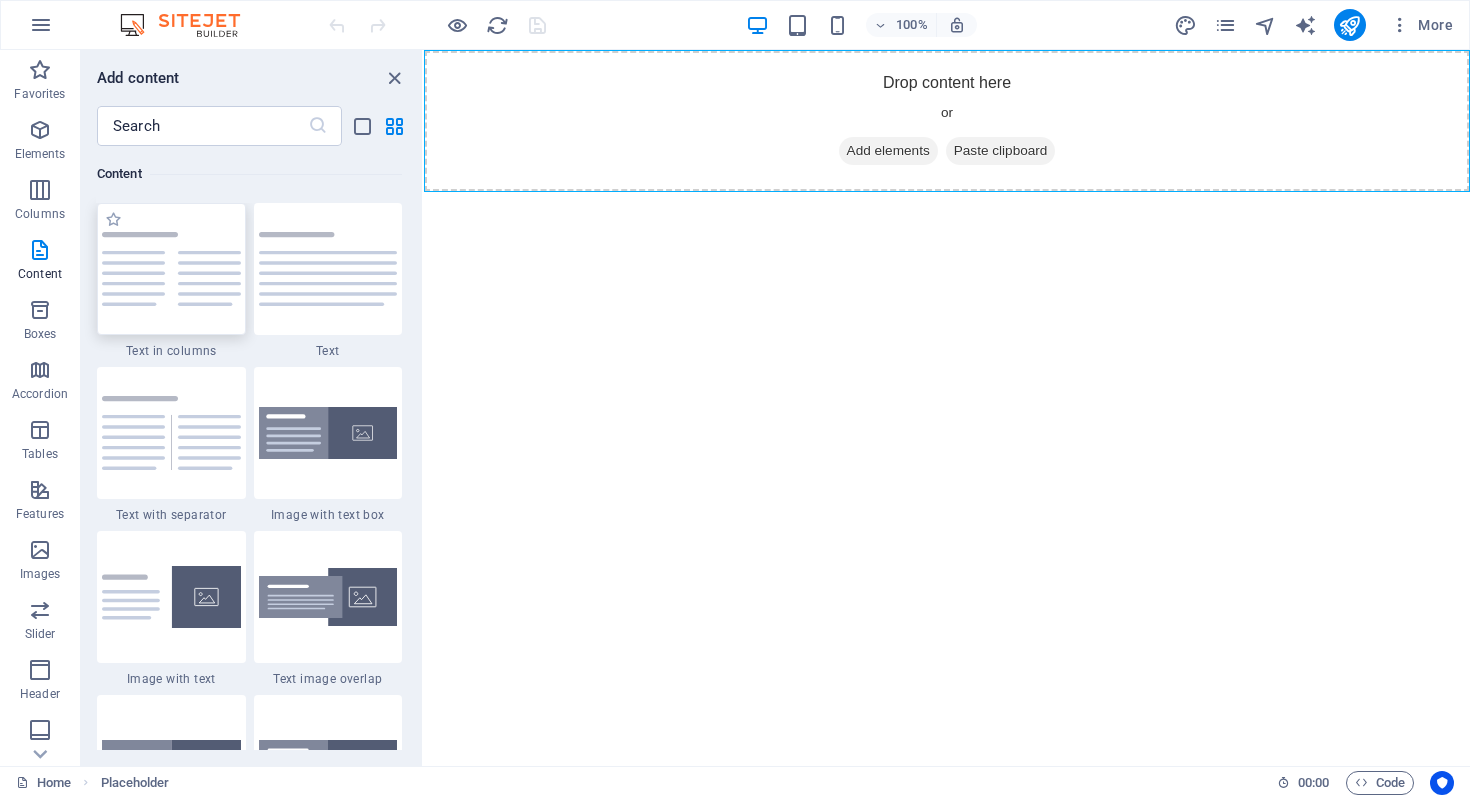 click at bounding box center [171, 269] 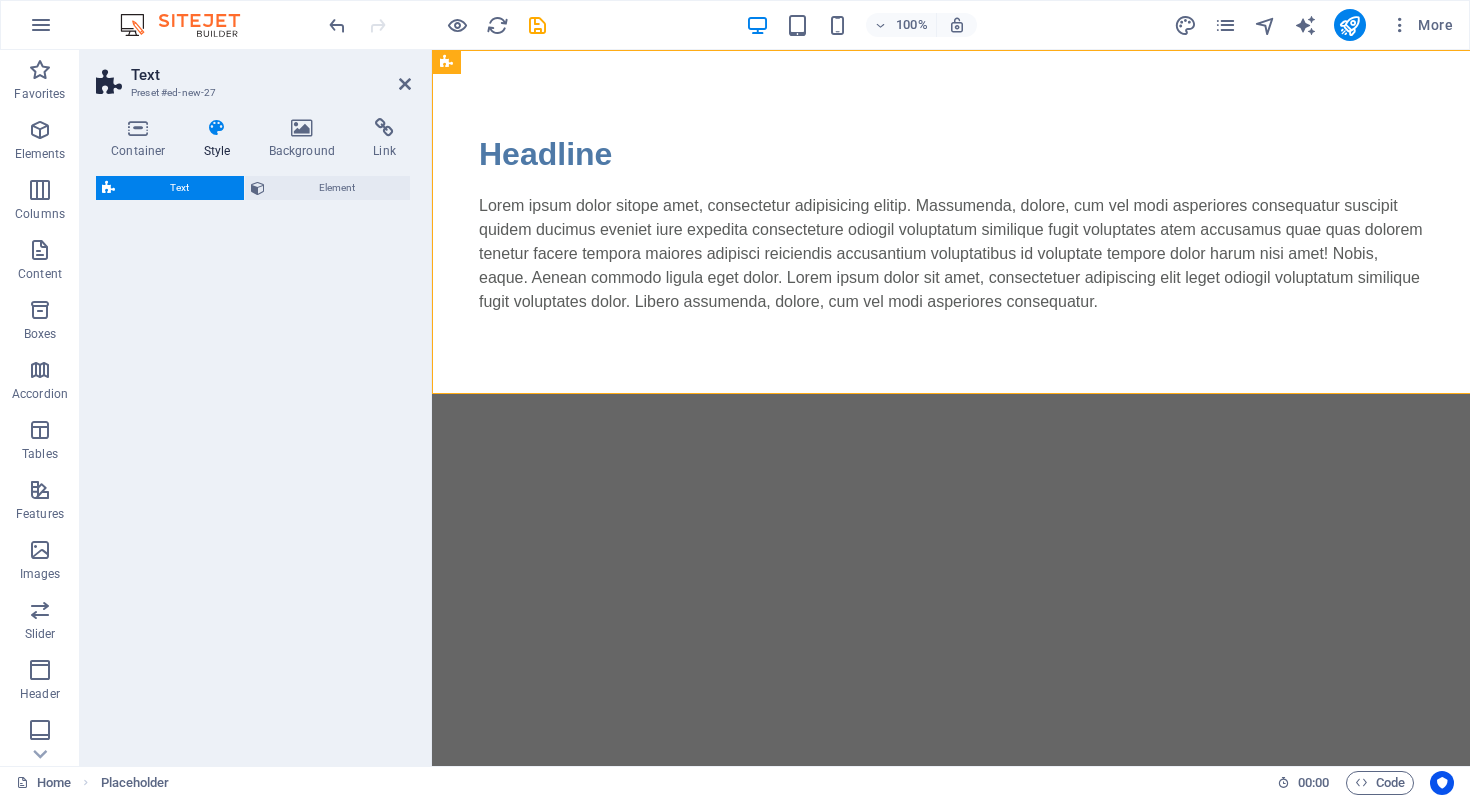 select on "rem" 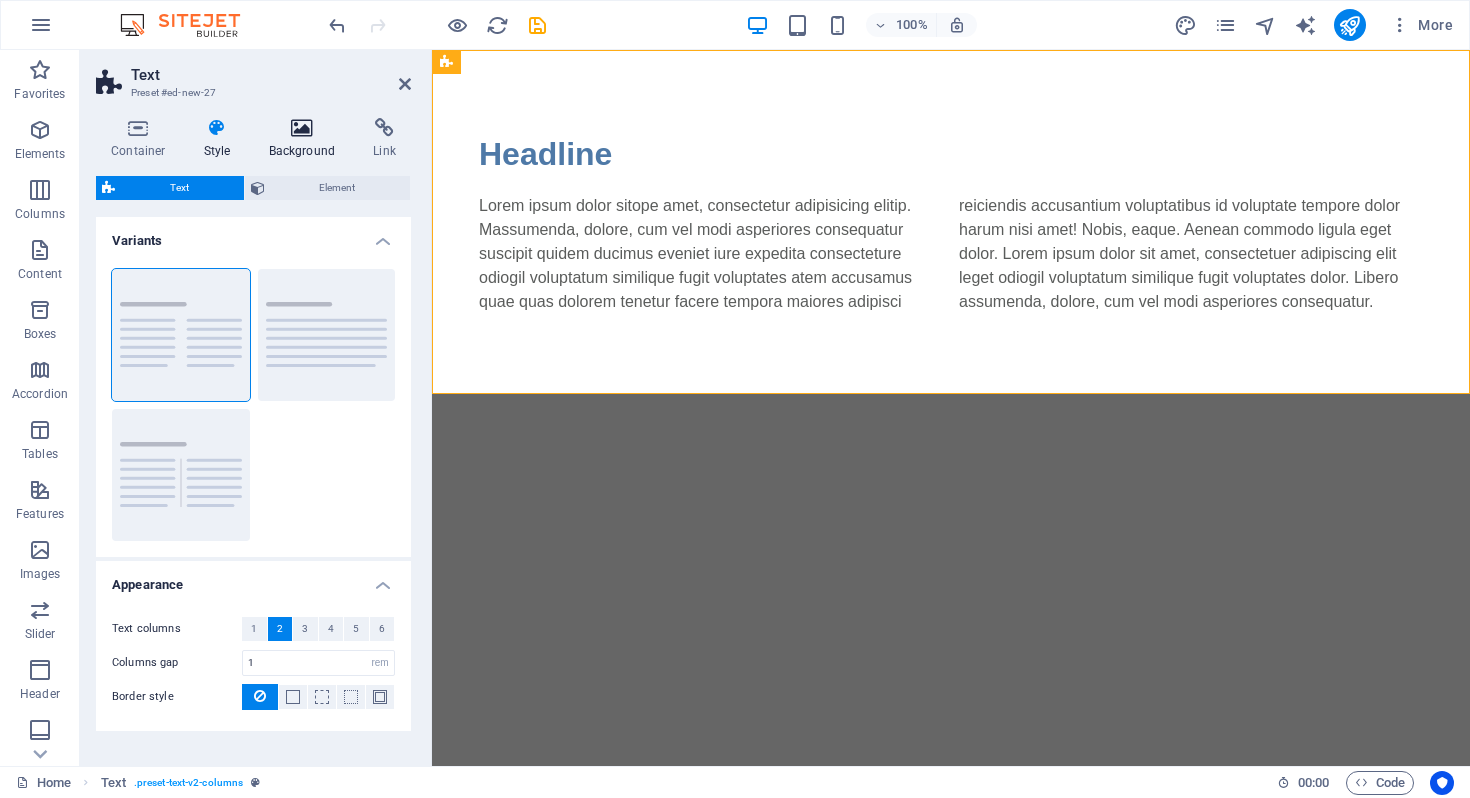 click at bounding box center (302, 128) 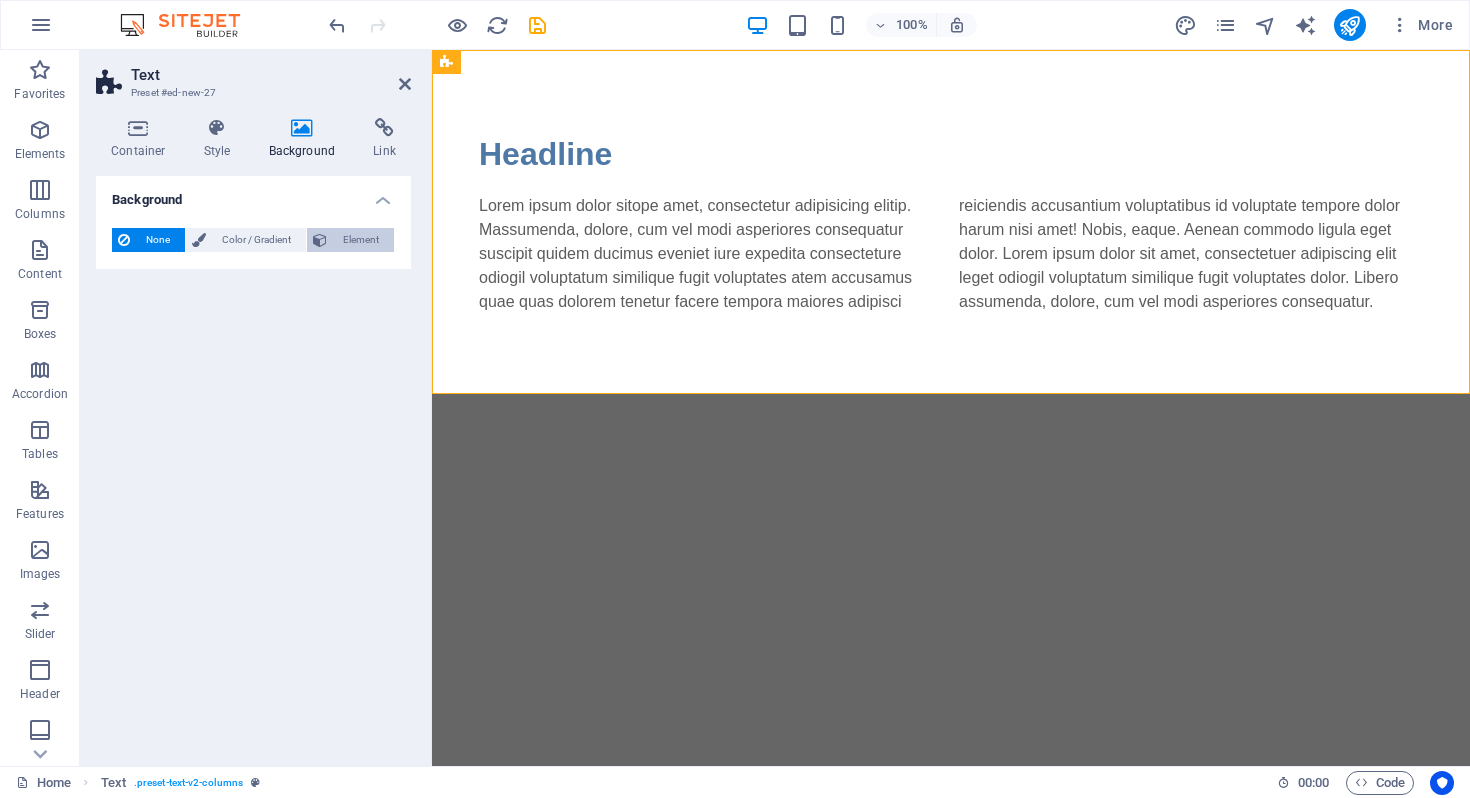 click on "Element" at bounding box center [360, 240] 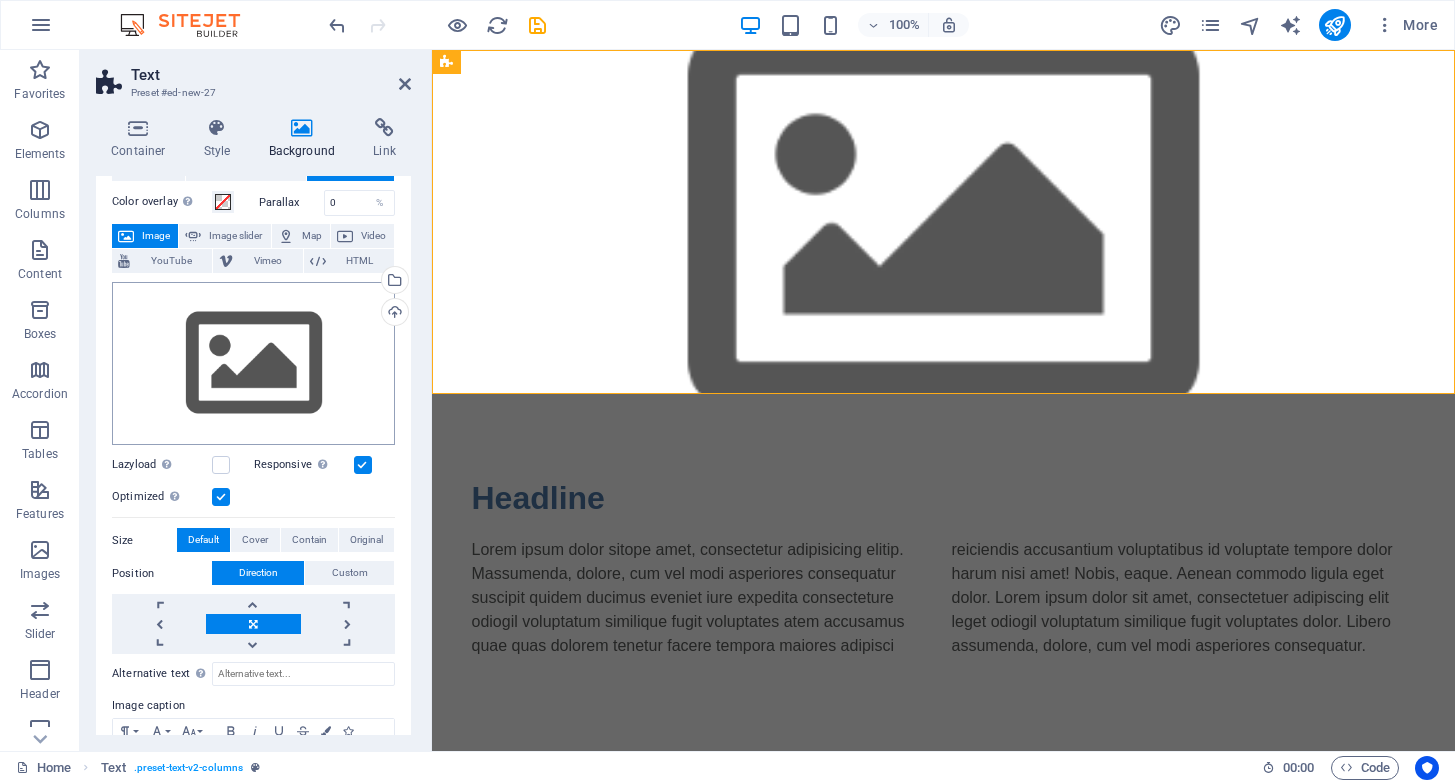 scroll, scrollTop: 69, scrollLeft: 0, axis: vertical 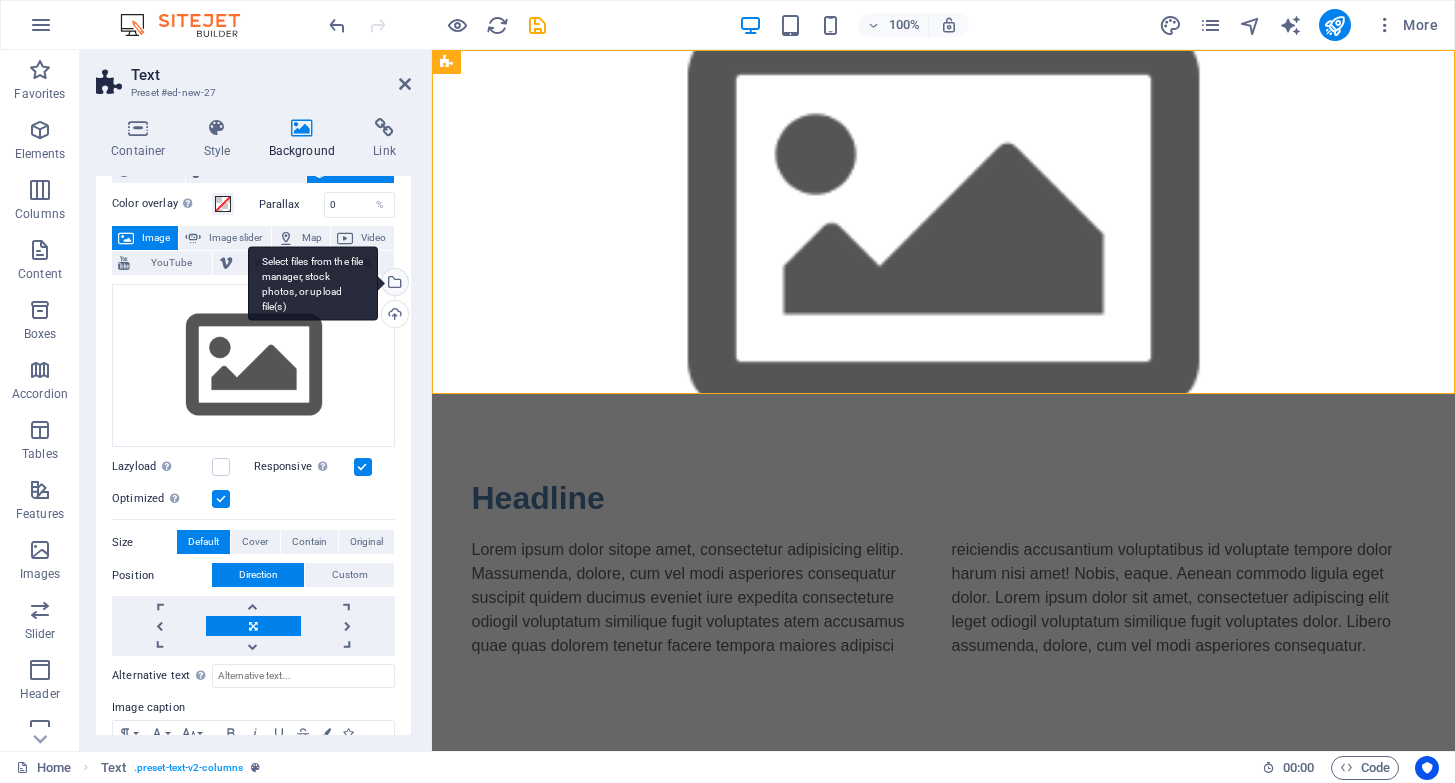 click on "Select files from the file manager, stock photos, or upload file(s)" at bounding box center (393, 284) 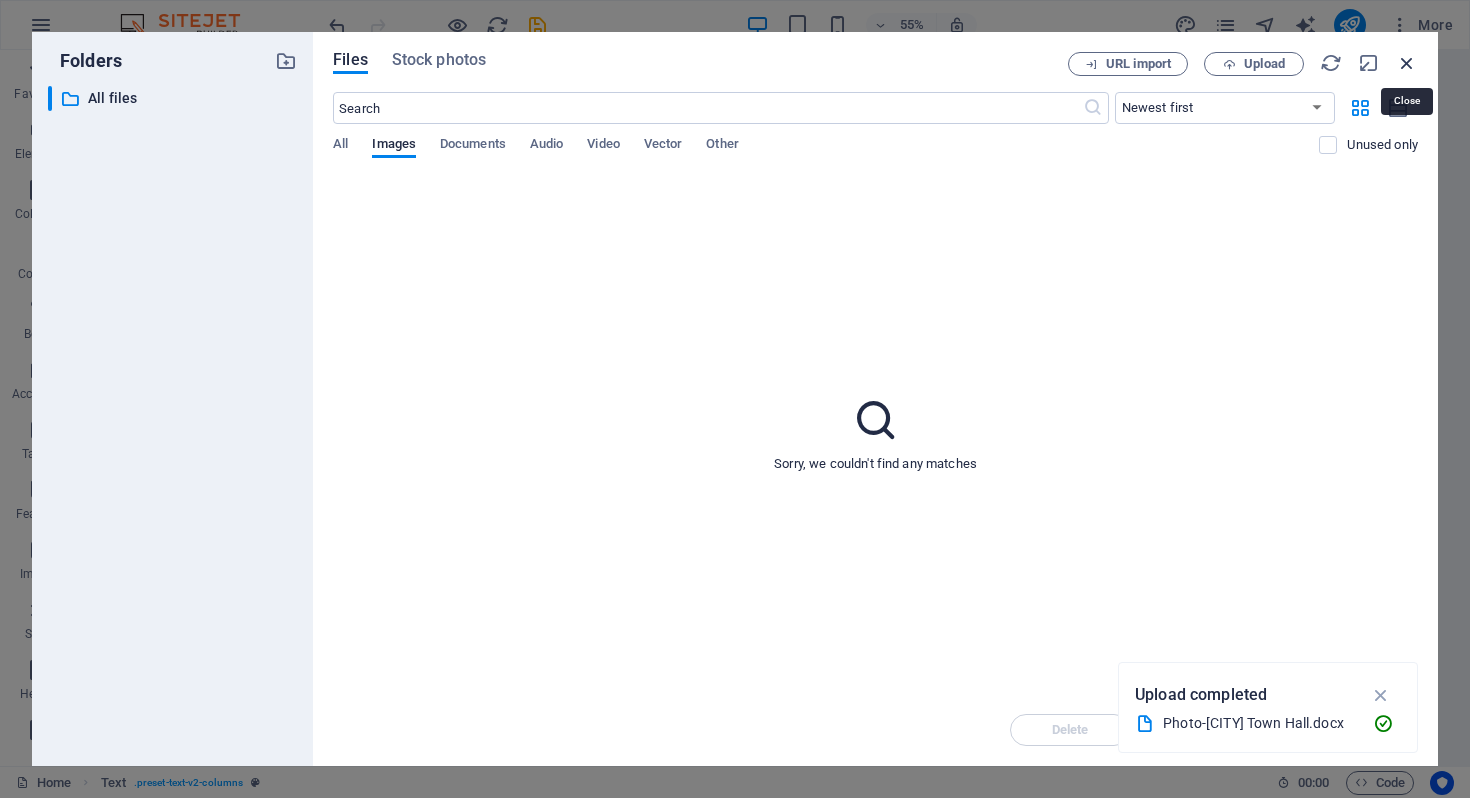 click at bounding box center (1407, 63) 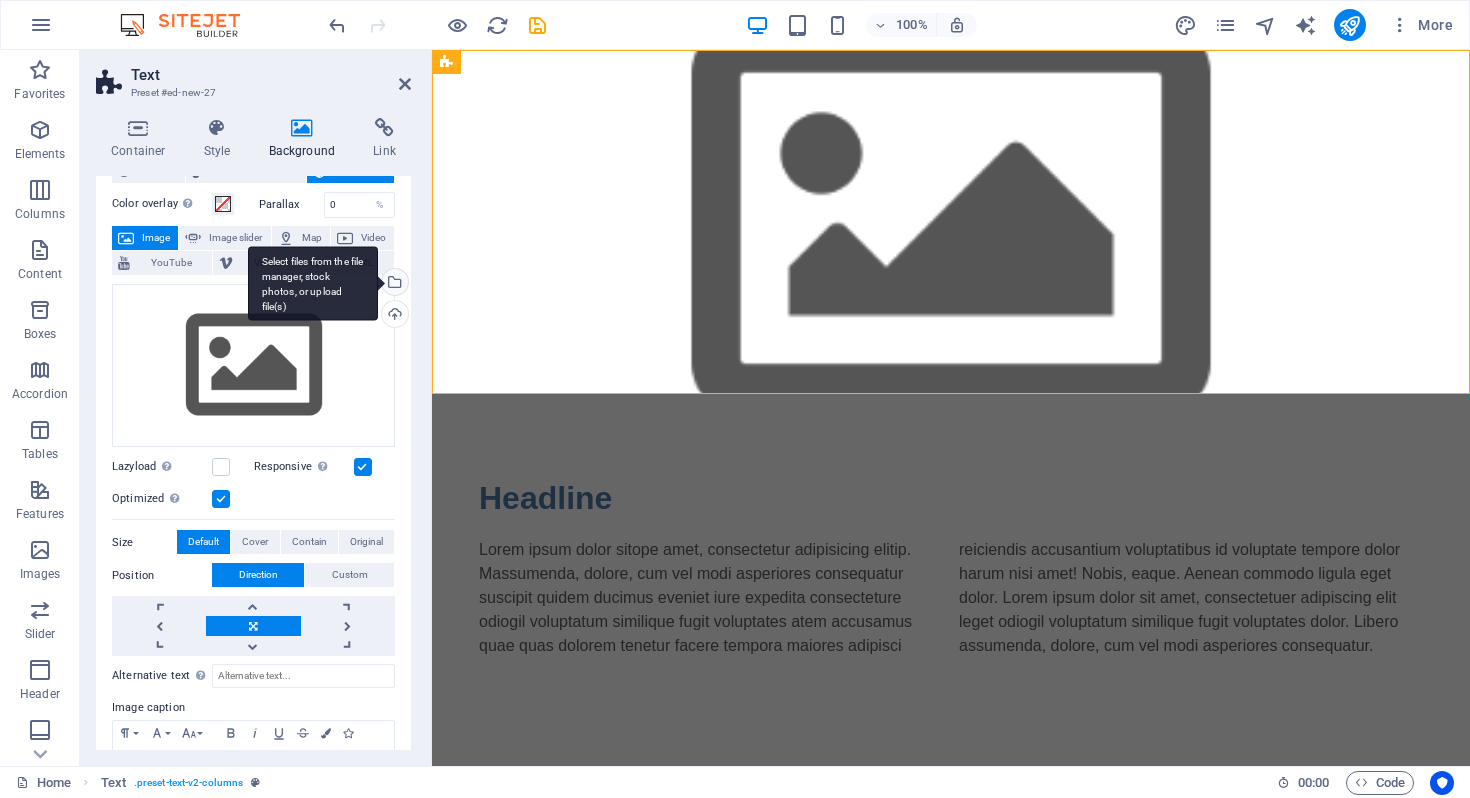 click on "Select files from the file manager, stock photos, or upload file(s)" at bounding box center (393, 284) 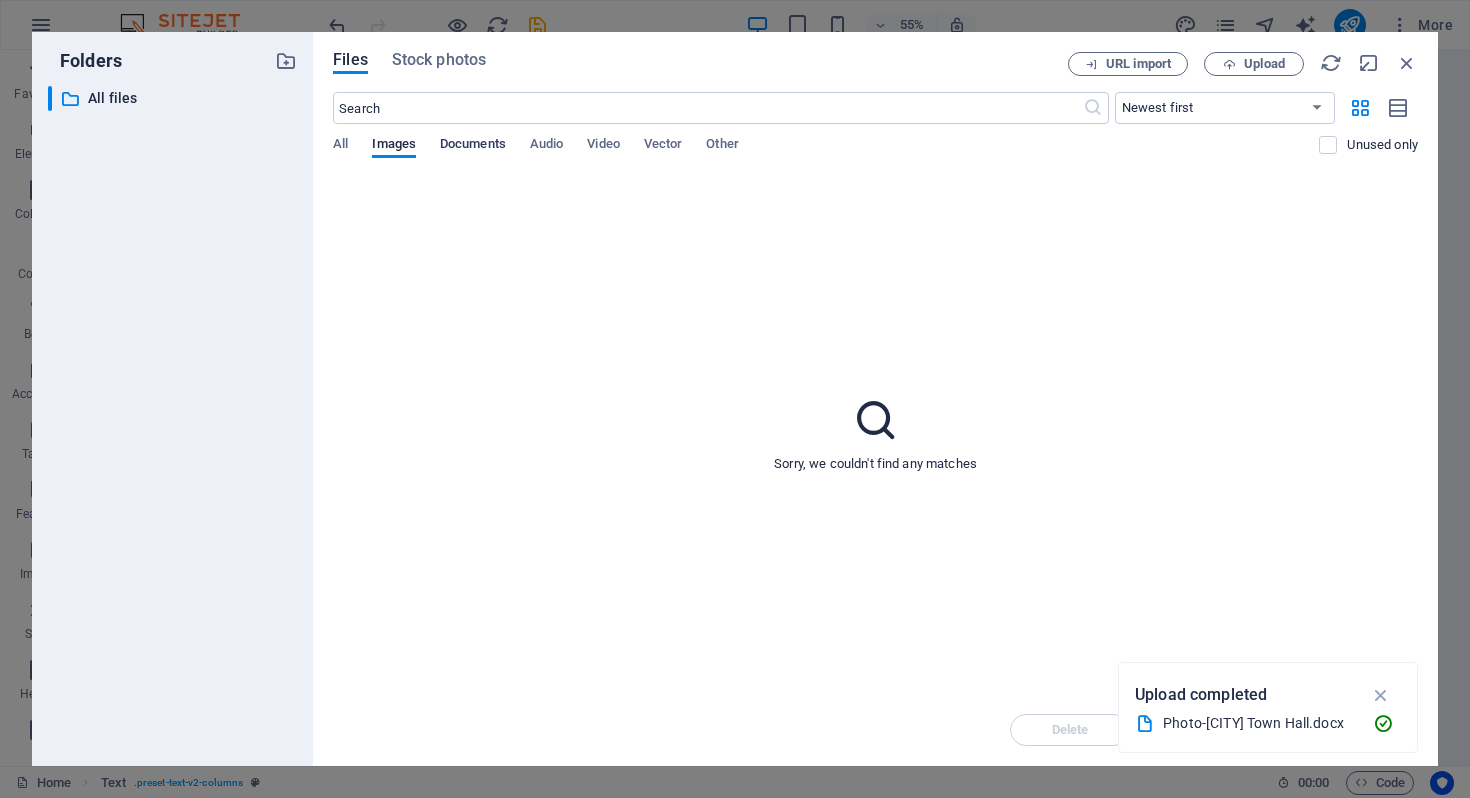 click on "Documents" at bounding box center (473, 146) 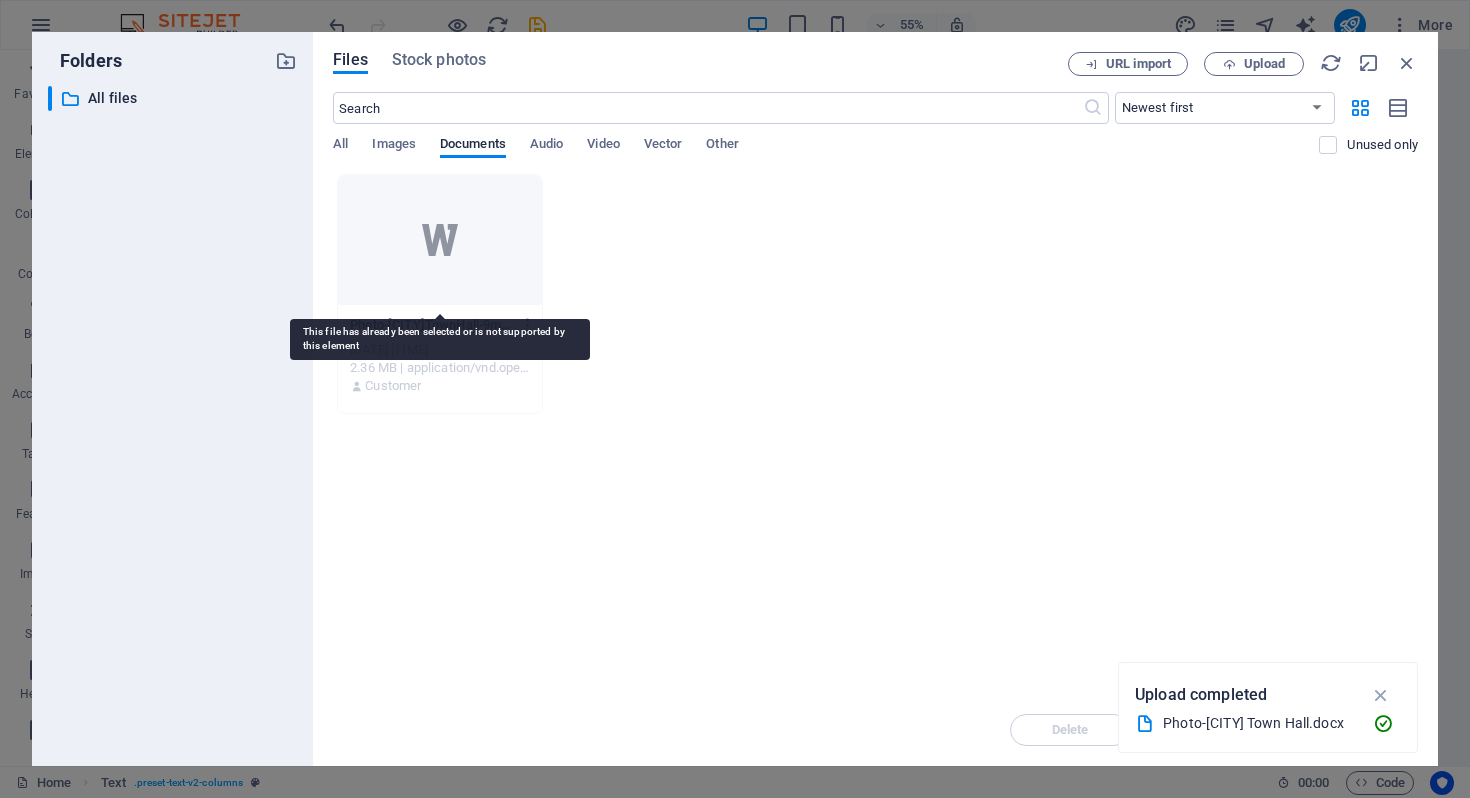 click at bounding box center (440, 240) 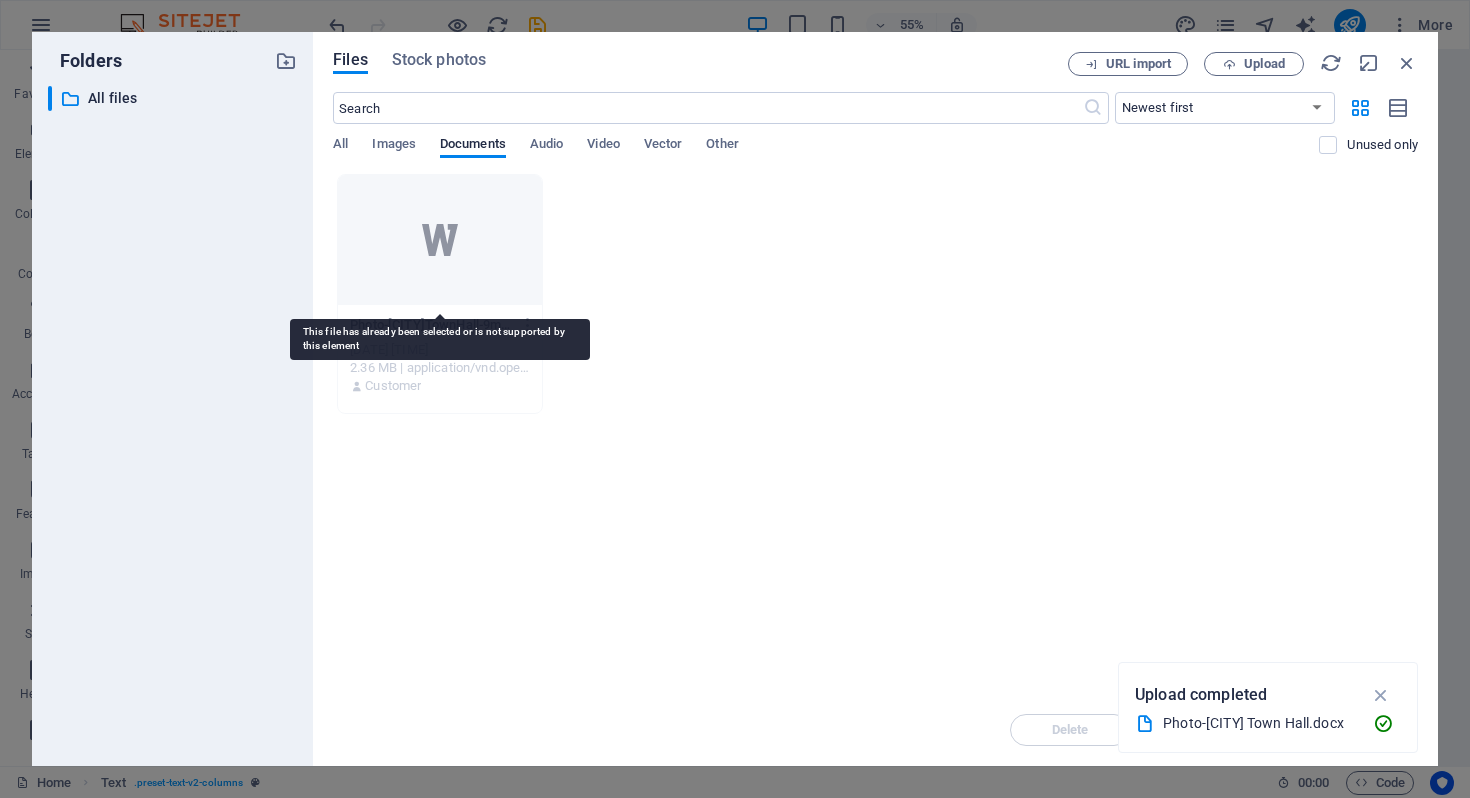 click at bounding box center (440, 240) 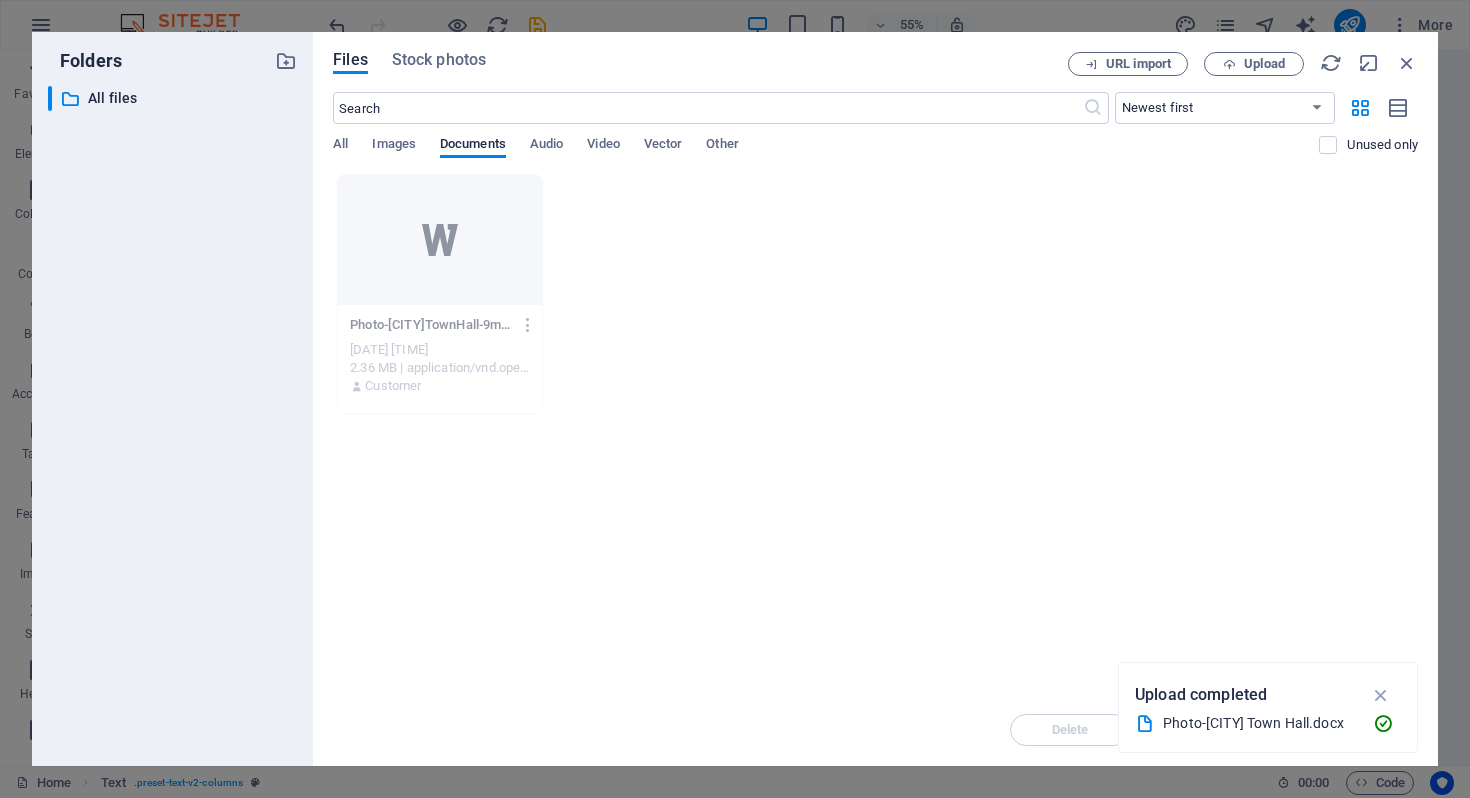 click on "Photo-[CITY]TownHall-9mtXebCDbC5jEevwPy3bWg.docx Photo-[CITY]TownHall-9mtXebCDbC5jEevwPy3bWg.docx [DATE] [TIME] 2.36 MB | application/vnd.openxmlformats-officedocument.wordprocessingml.document Customer" at bounding box center (875, 294) 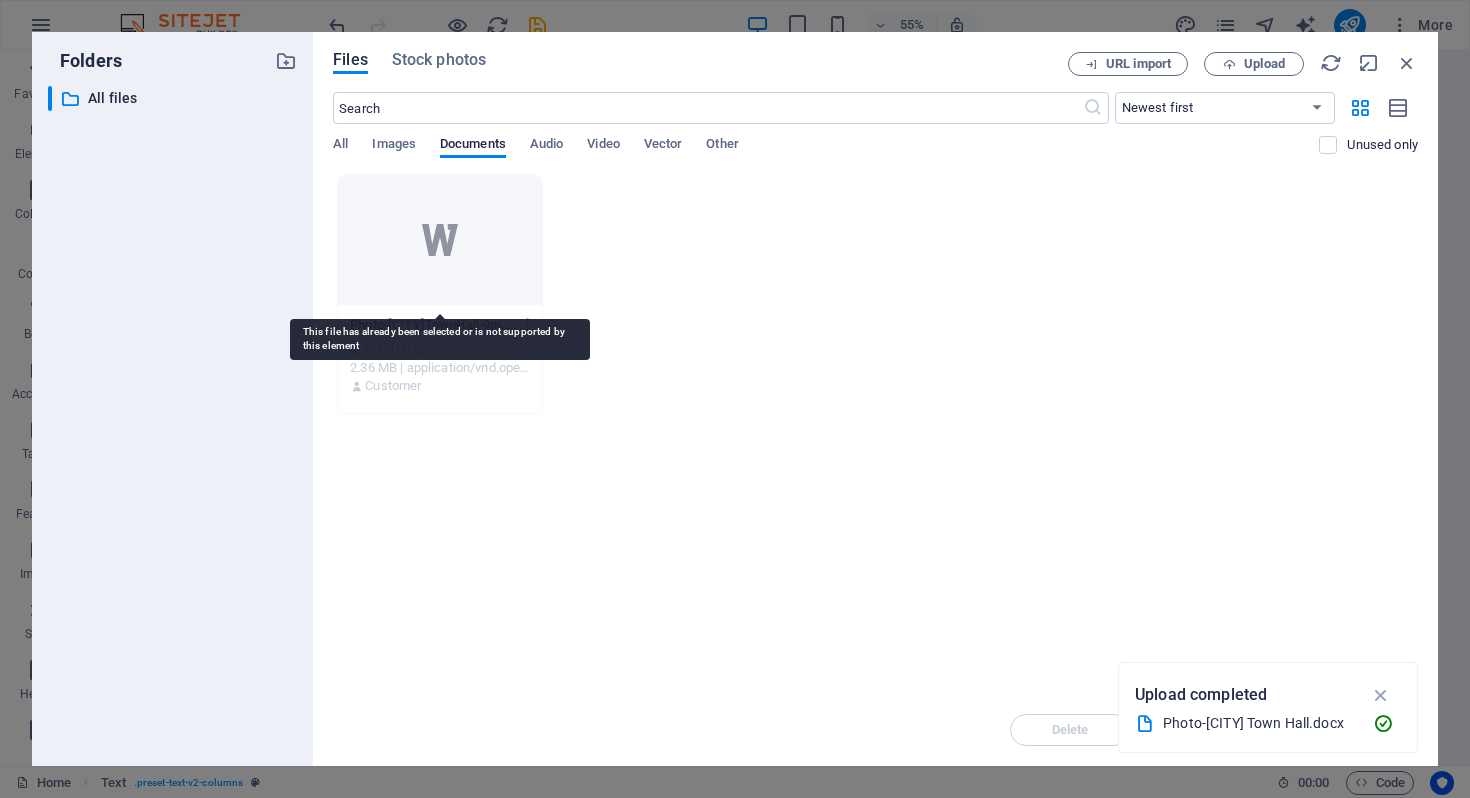 click at bounding box center (440, 240) 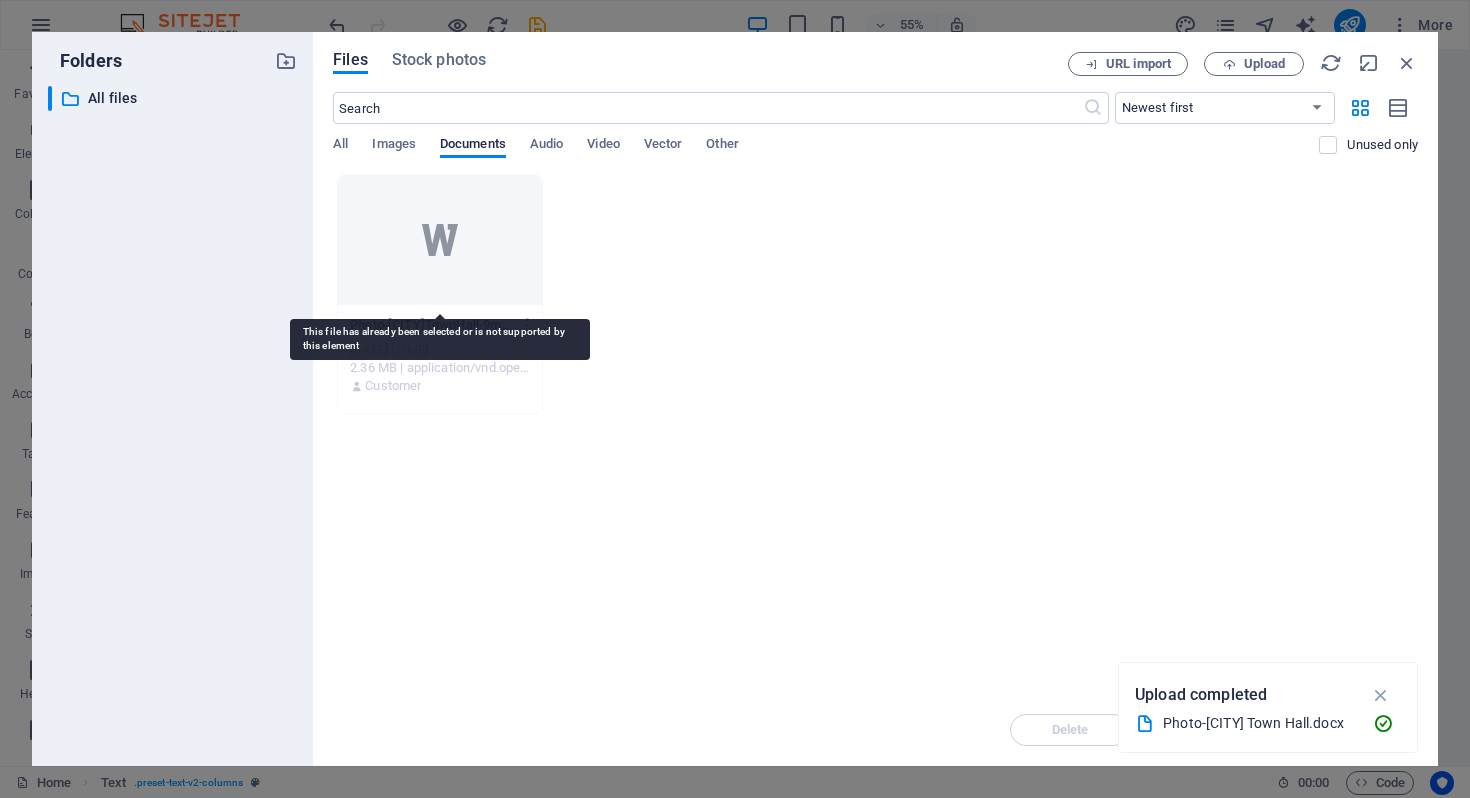 click at bounding box center [440, 240] 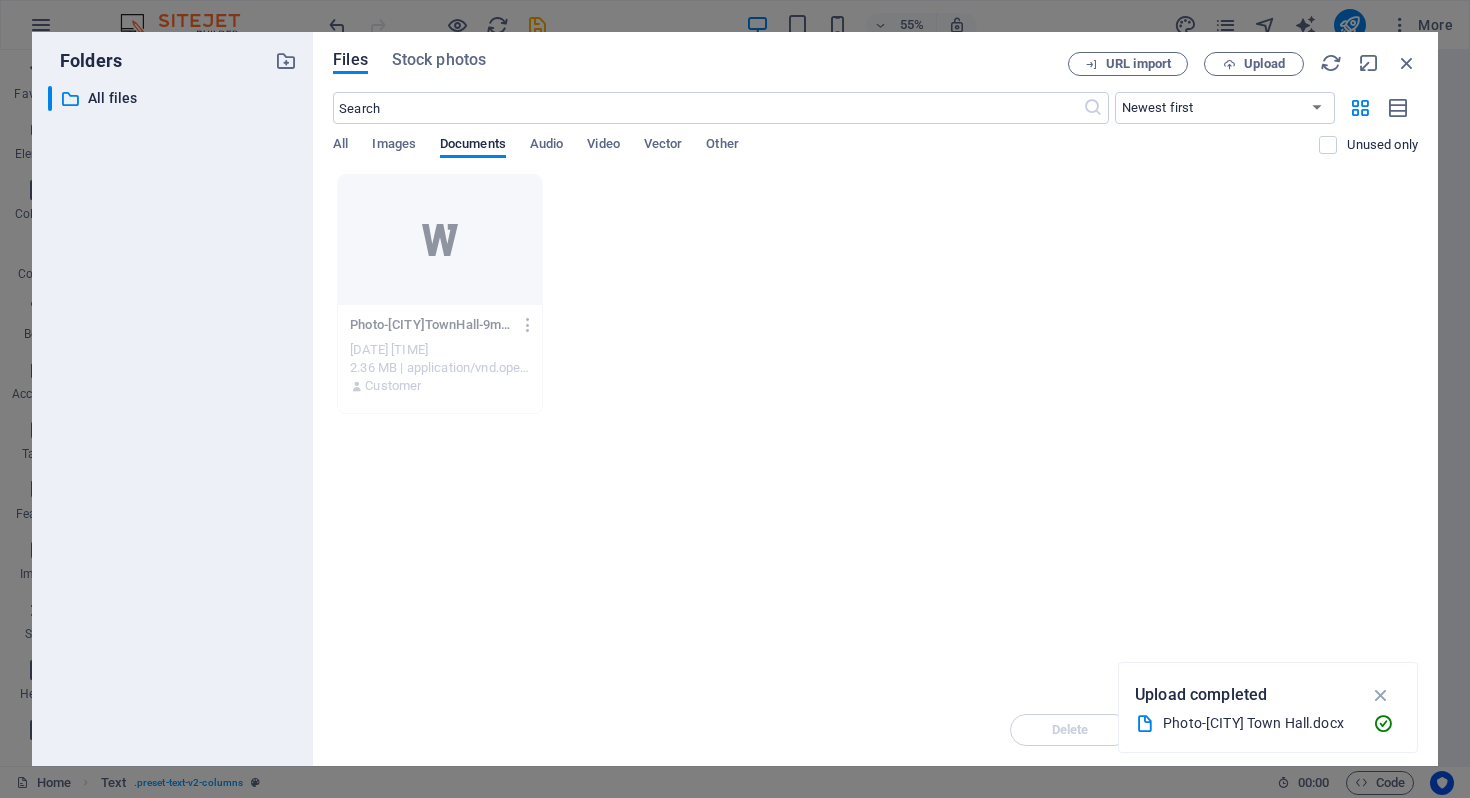 click on "Drop files here to upload them instantly Photo-[CITY]TownHall-9mtXebCDbC5jEevwPy3bWg.docx Photo-[CITY]TownHall-9mtXebCDbC5jEevwPy3bWg.docx [DATE] [TIME] 2.36 MB | application/vnd.openxmlformats-officedocument.wordprocessingml.document Customer" at bounding box center [875, 434] 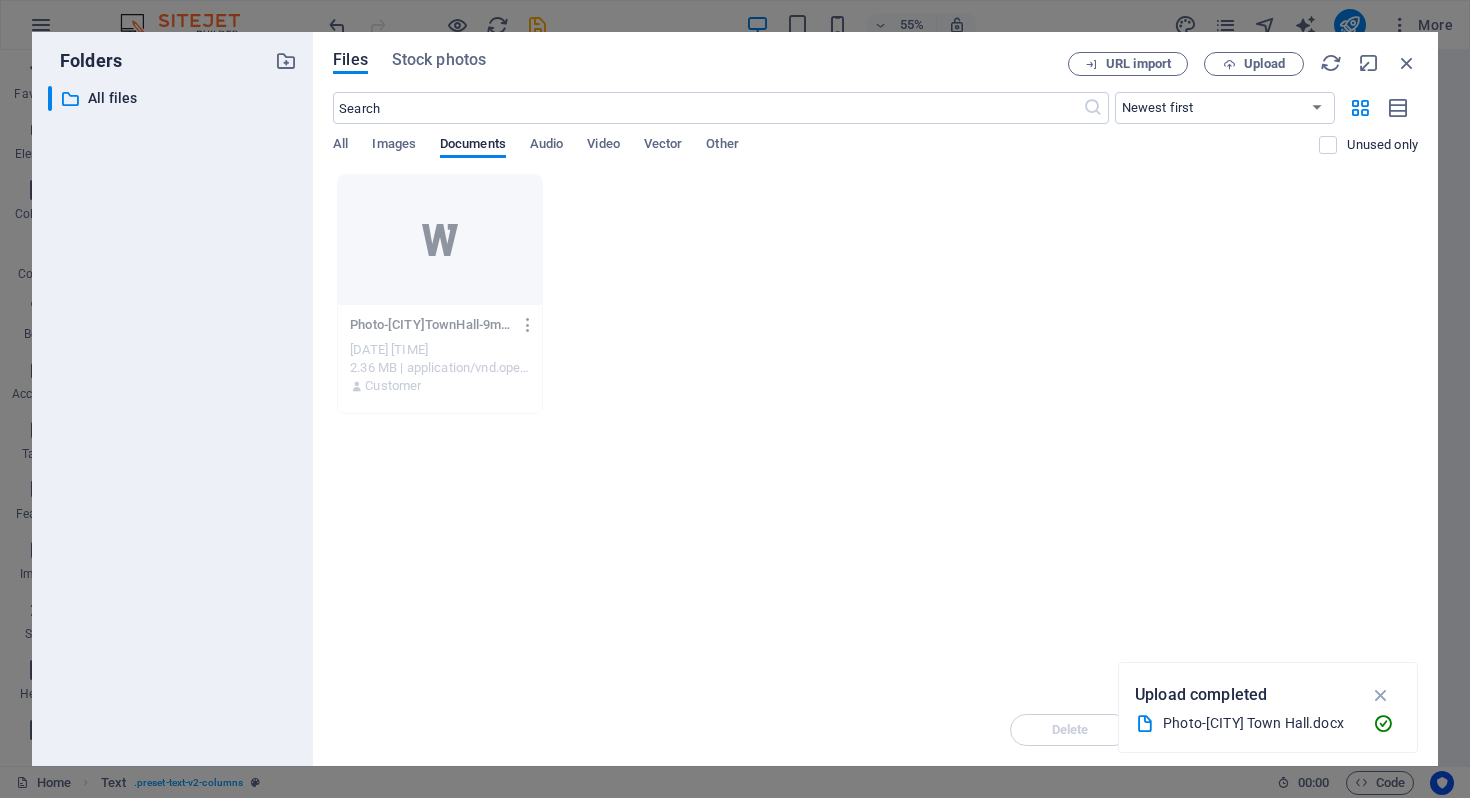 click at bounding box center (528, 325) 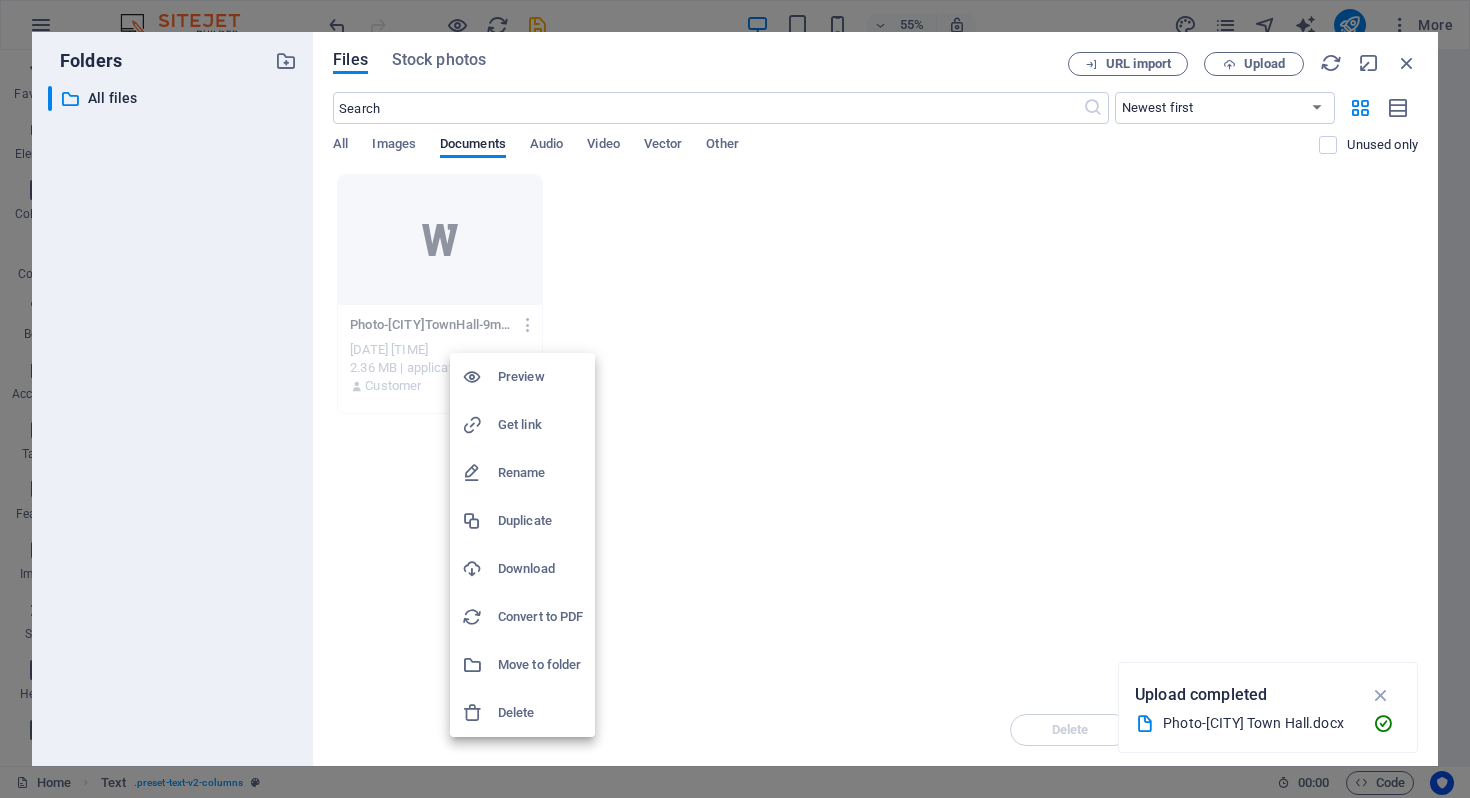 click on "Preview" at bounding box center [540, 377] 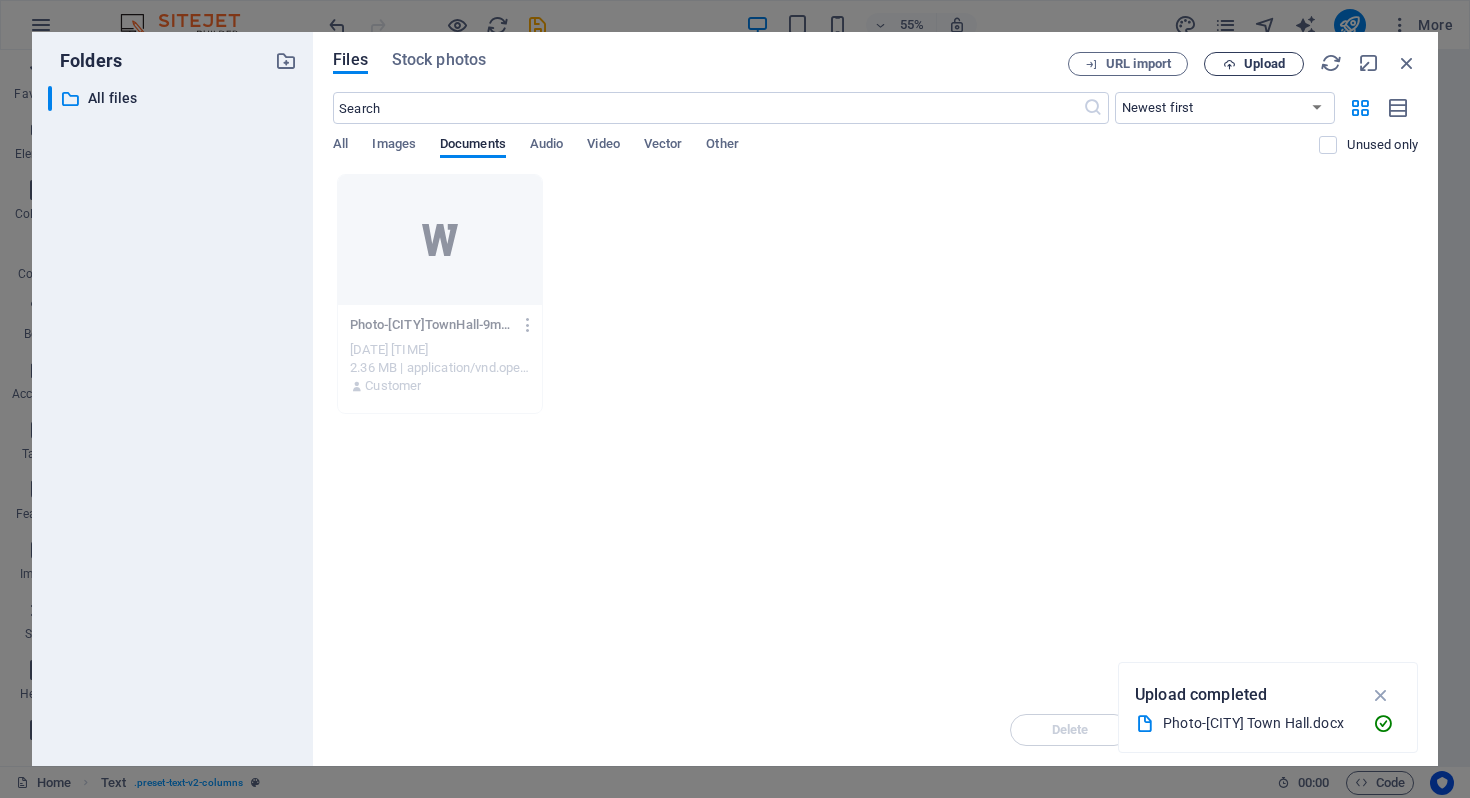 click on "Upload" at bounding box center (1264, 64) 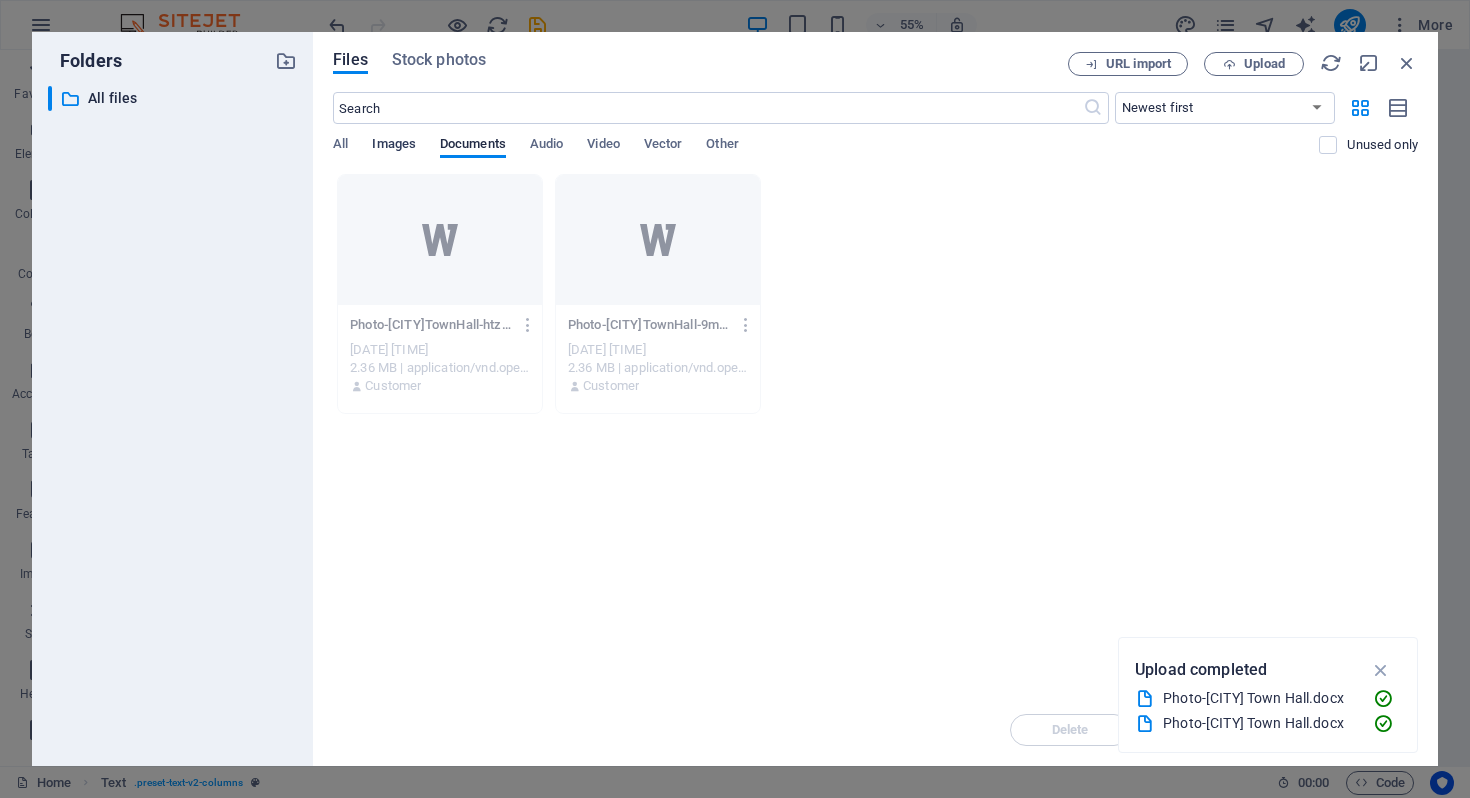click on "Images" at bounding box center [394, 146] 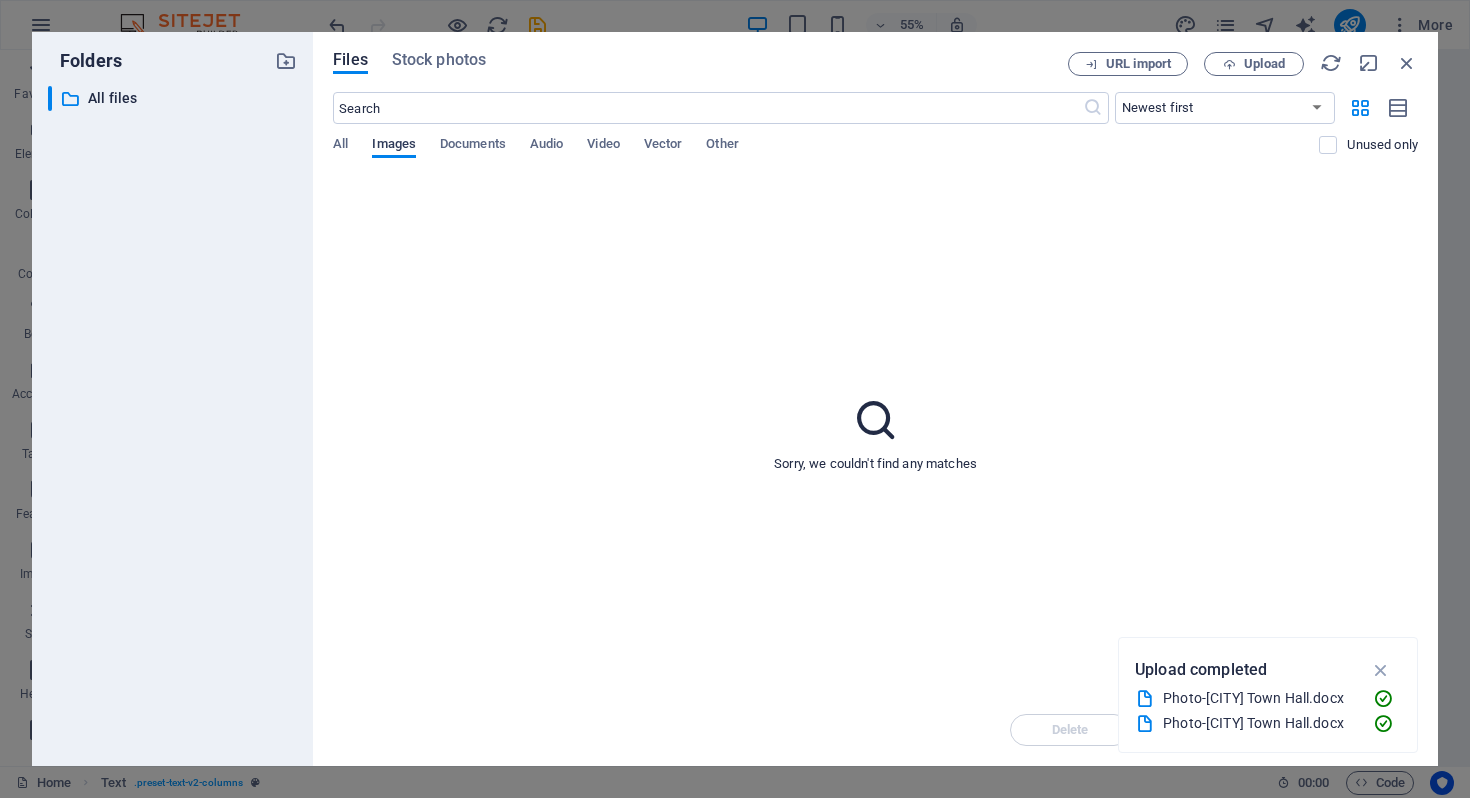click on "Images" at bounding box center [394, 146] 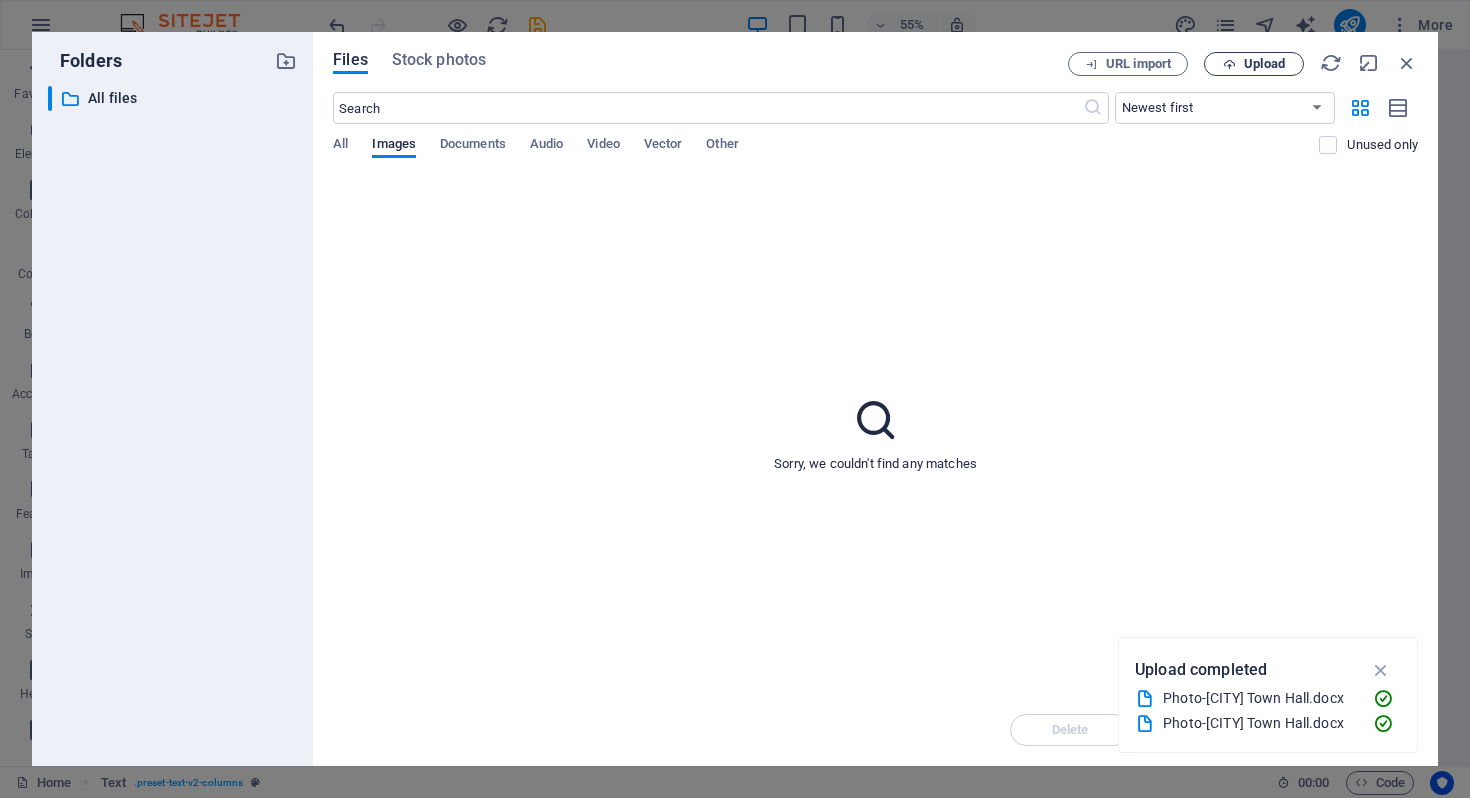 click on "Upload" at bounding box center [1264, 64] 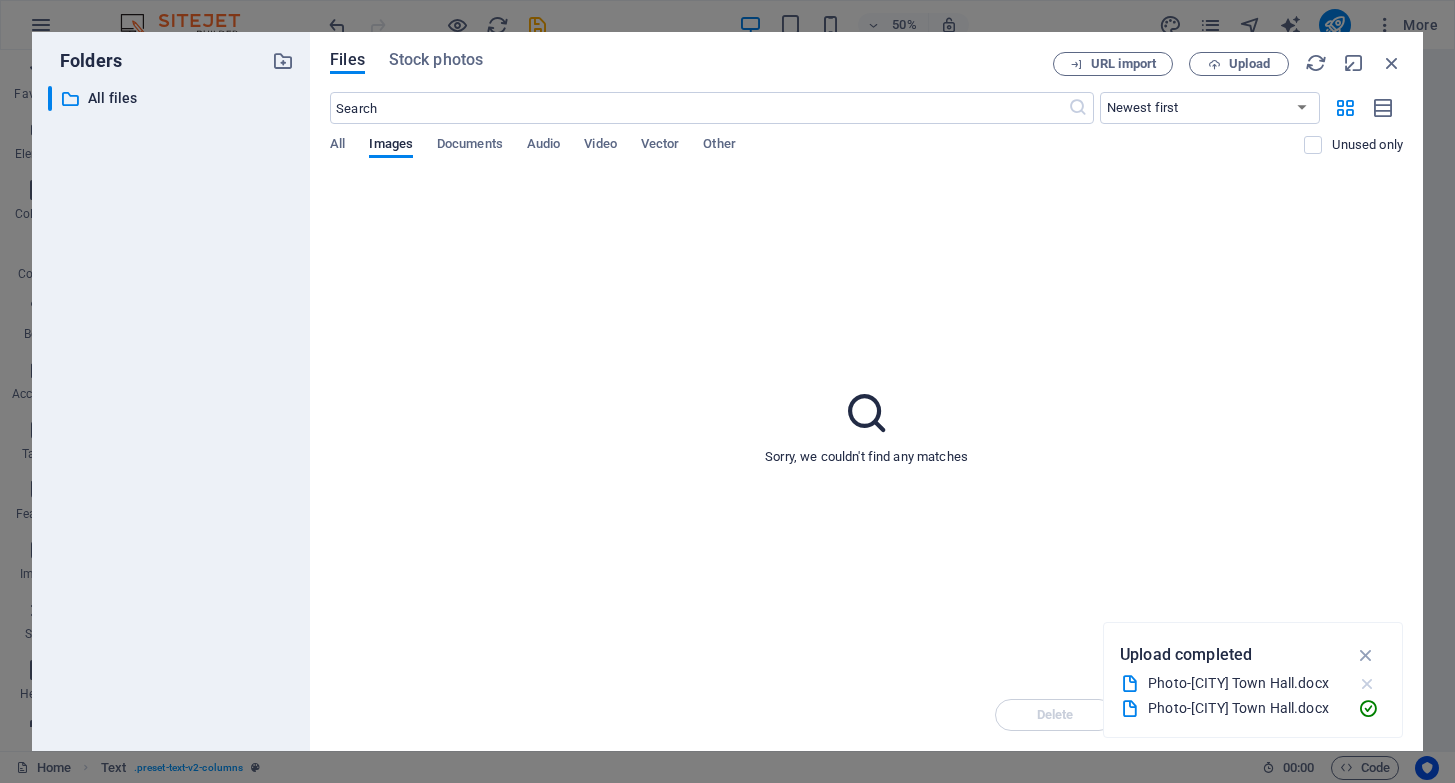click at bounding box center (1367, 684) 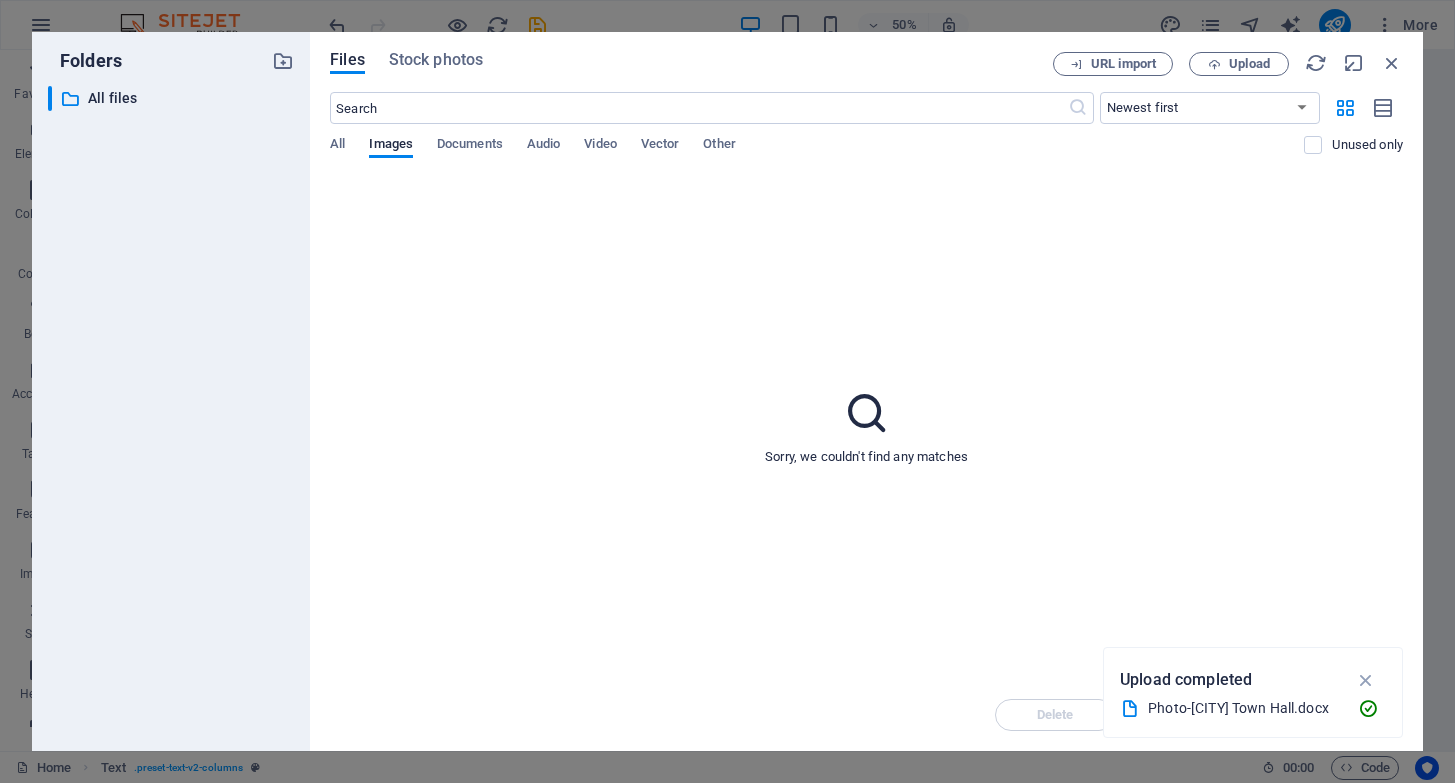 click on "Photo-[CITY] Town Hall.docx" at bounding box center [1245, 708] 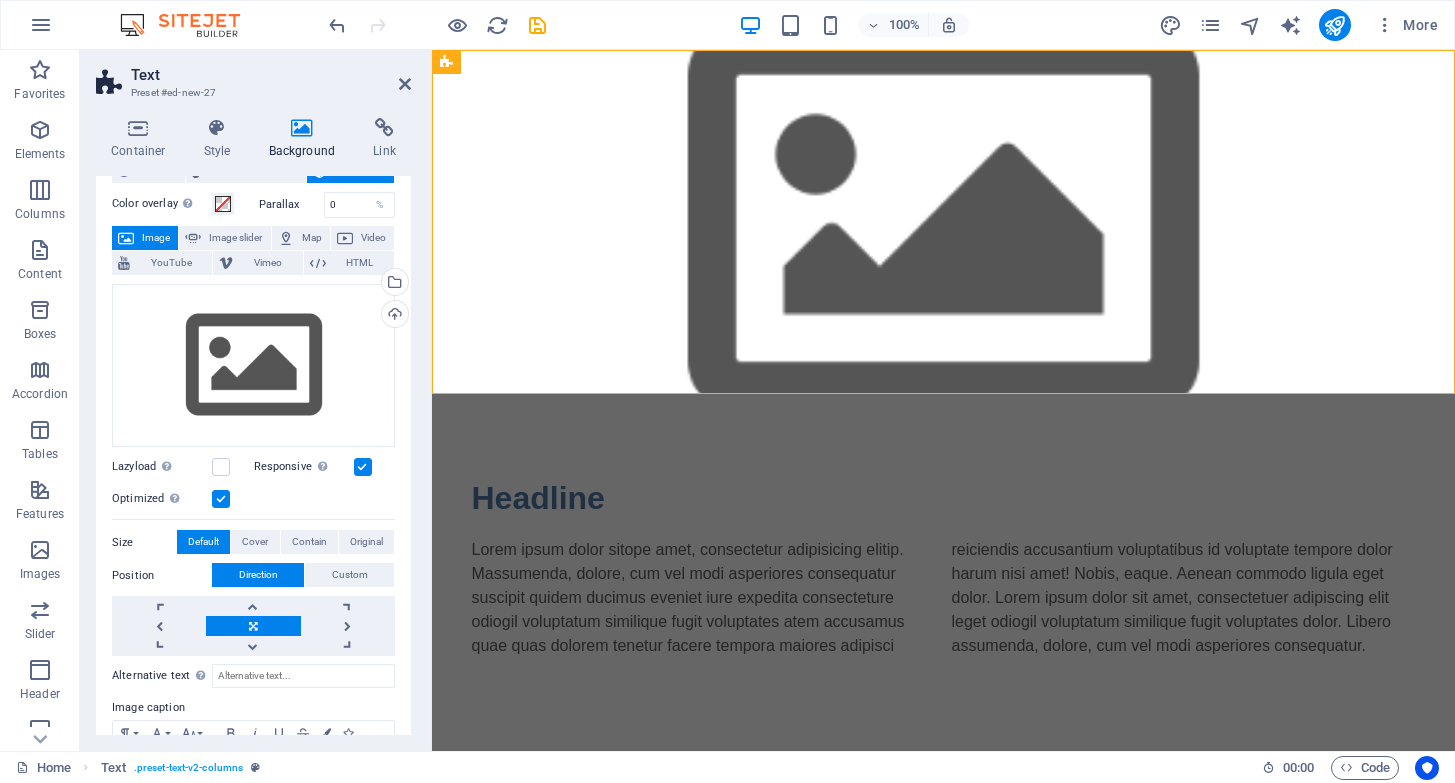 click at bounding box center [302, 128] 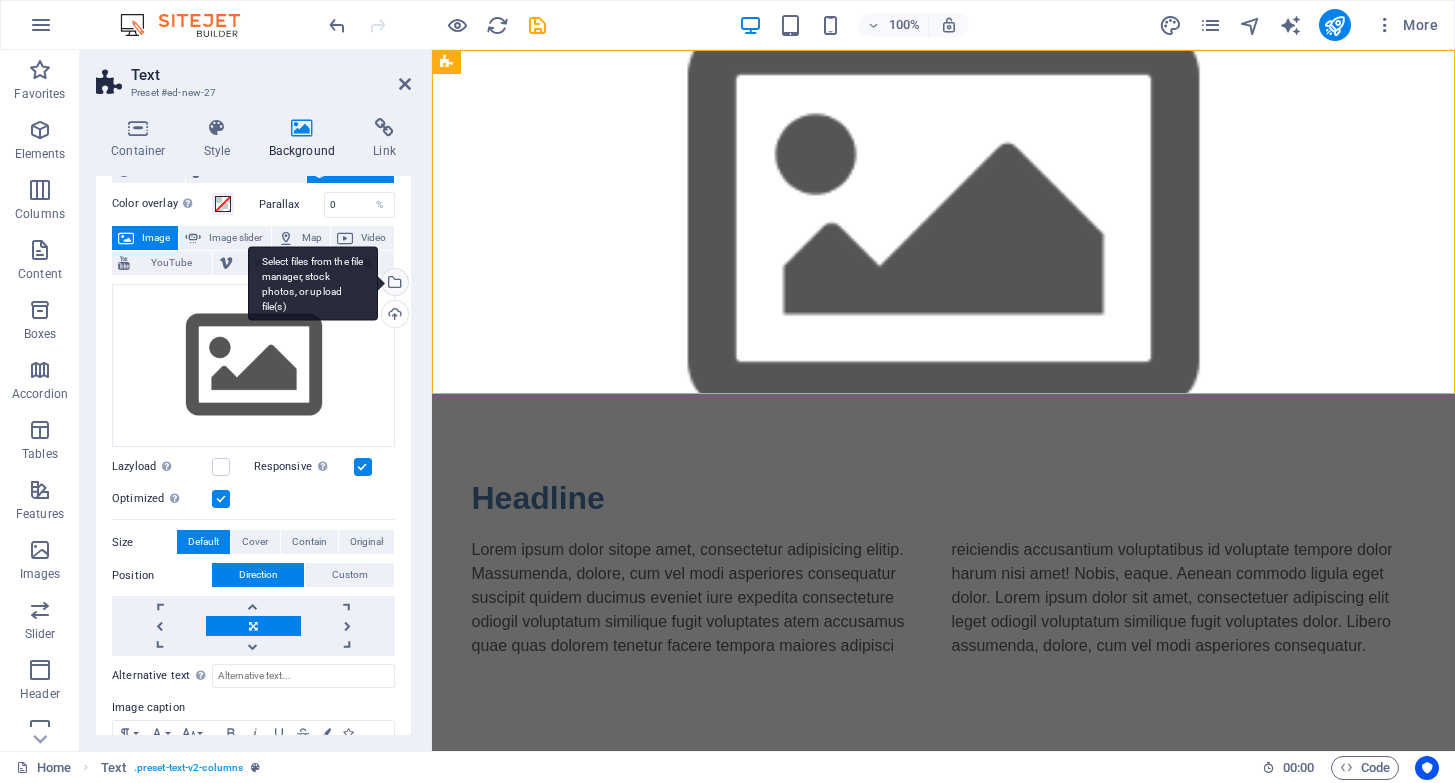 click on "Select files from the file manager, stock photos, or upload file(s)" at bounding box center (393, 284) 